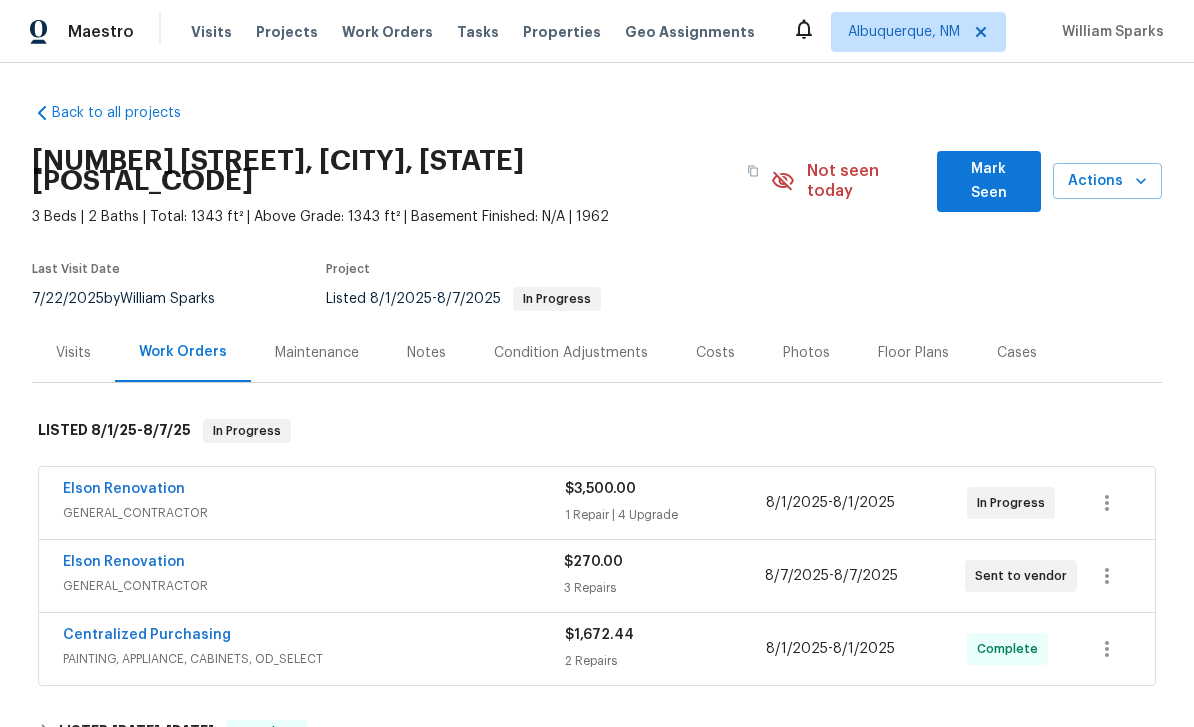 scroll, scrollTop: 0, scrollLeft: 0, axis: both 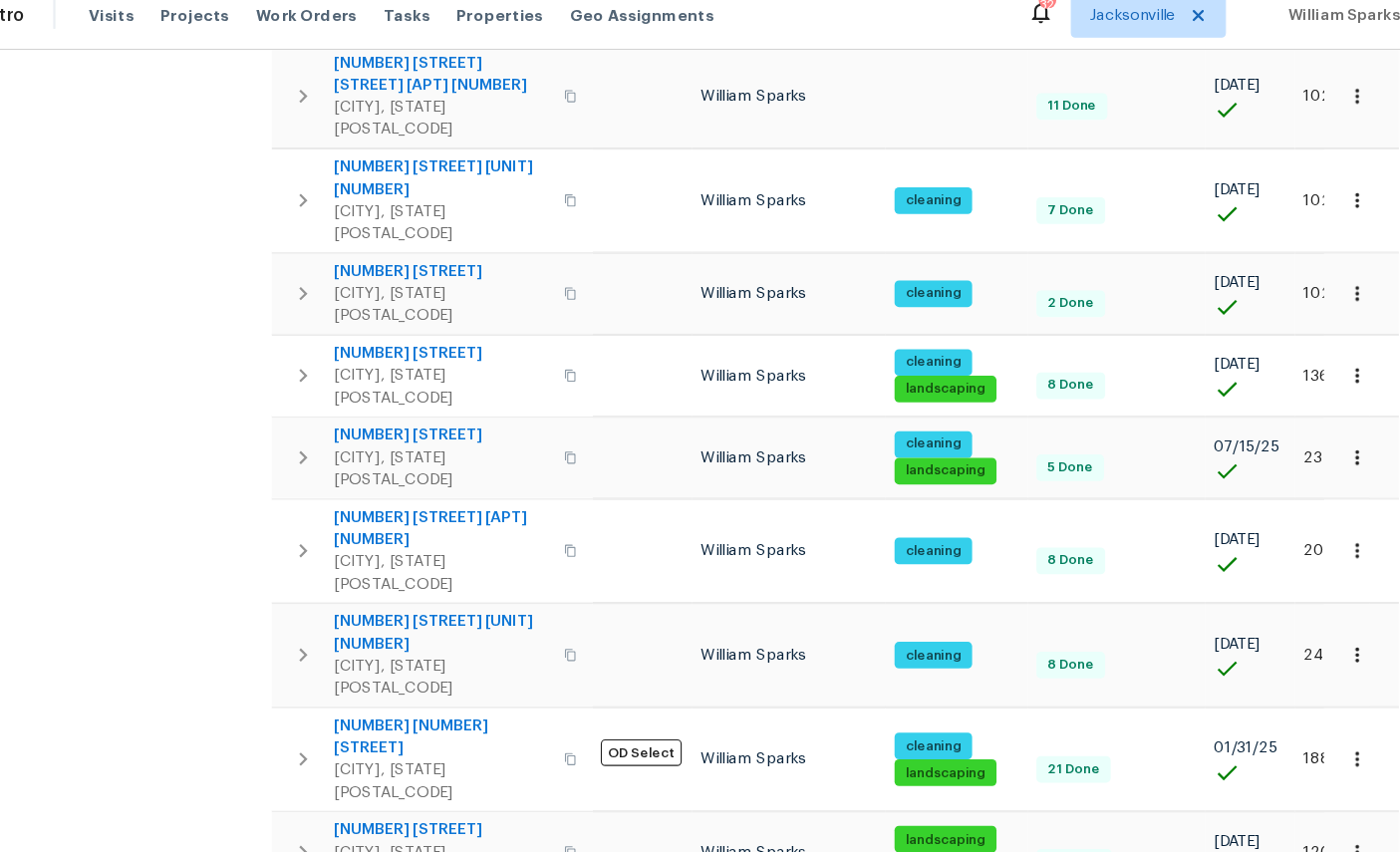 click on "2" at bounding box center (1089, 1388) 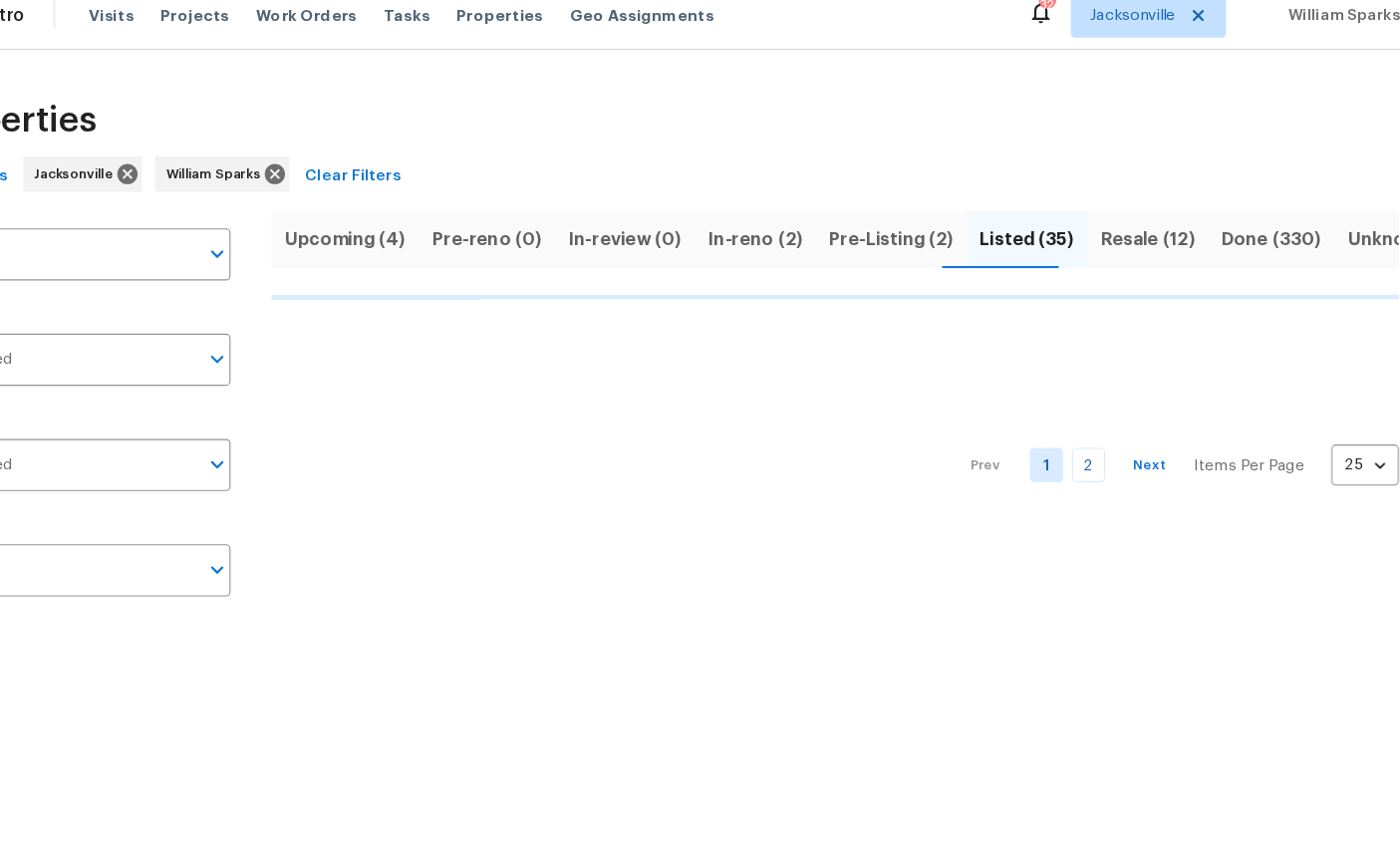 scroll, scrollTop: 0, scrollLeft: 0, axis: both 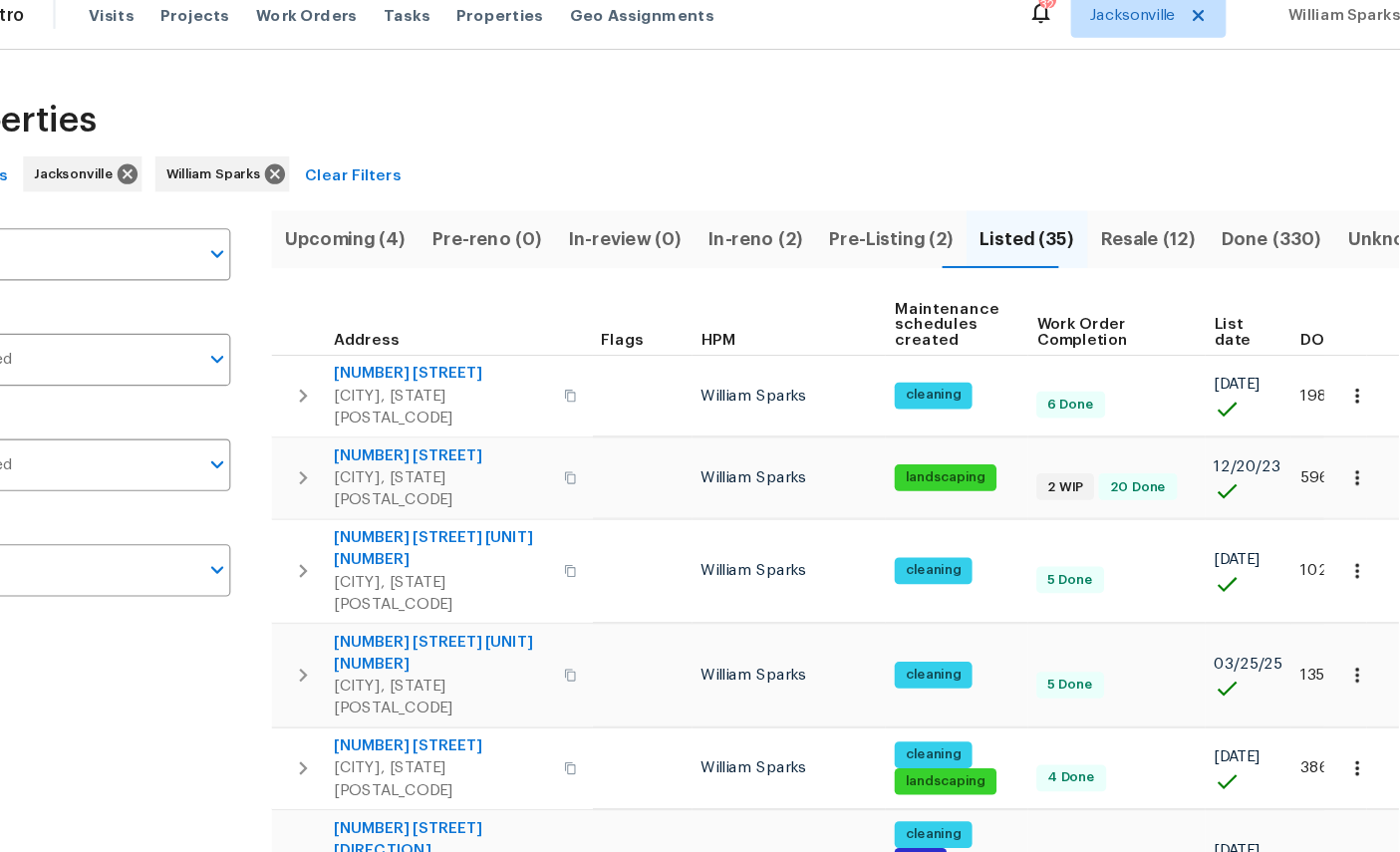 click 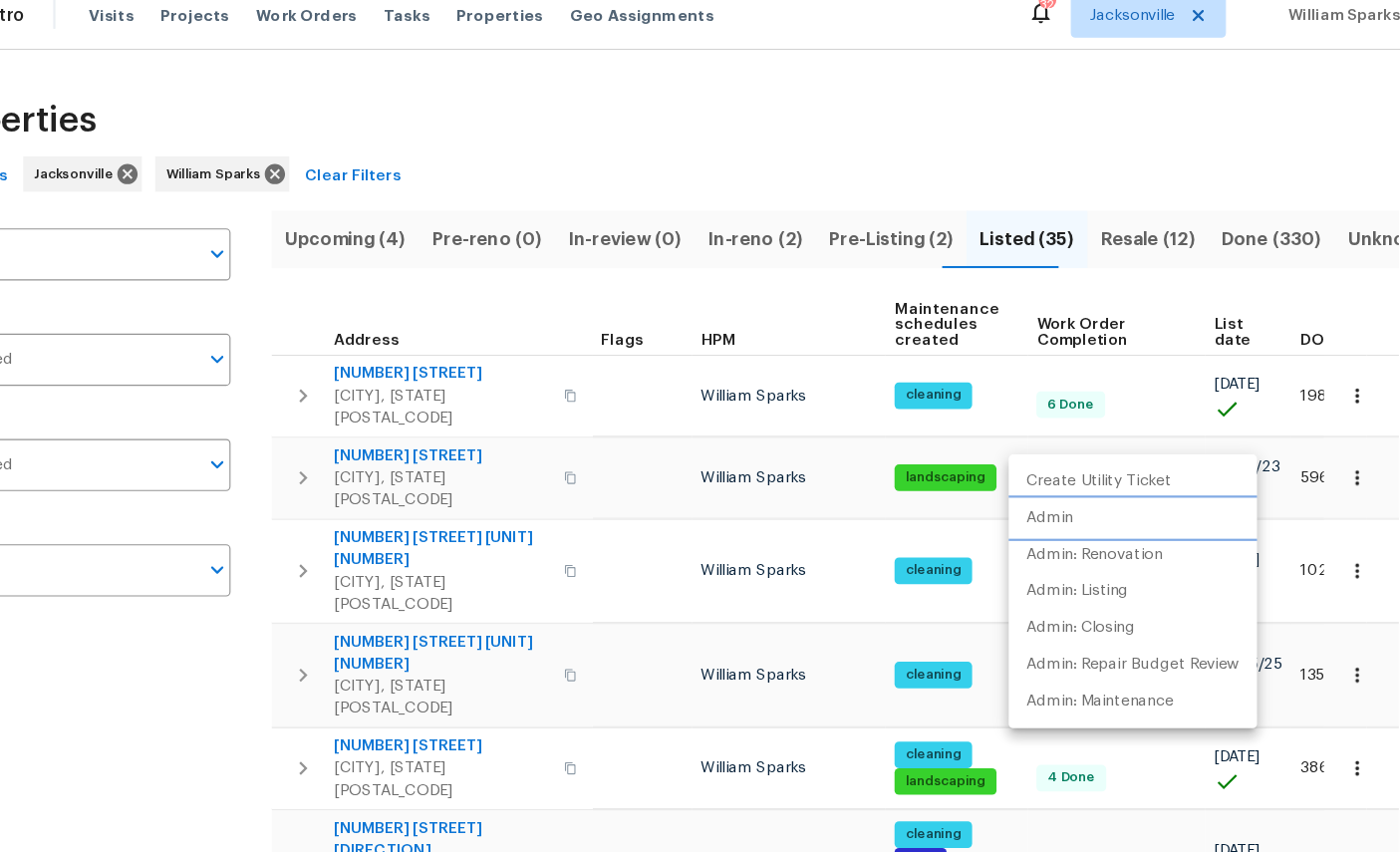 click on "Admin" at bounding box center (1054, 483) 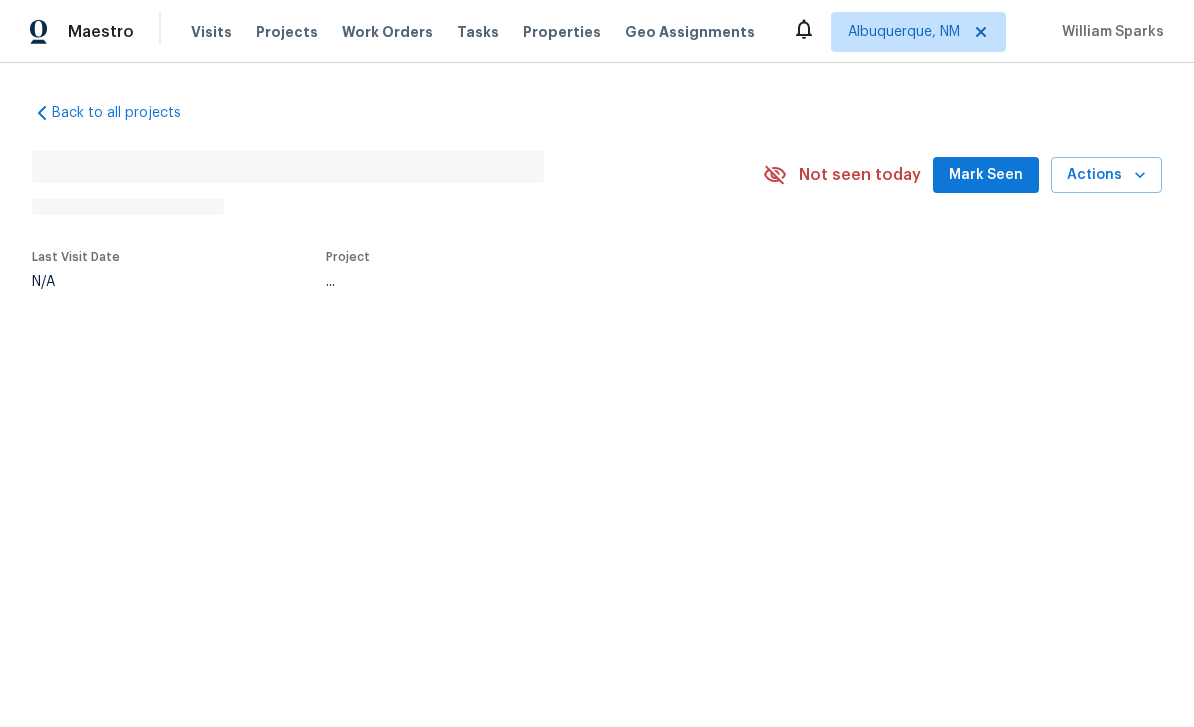 scroll, scrollTop: 0, scrollLeft: 0, axis: both 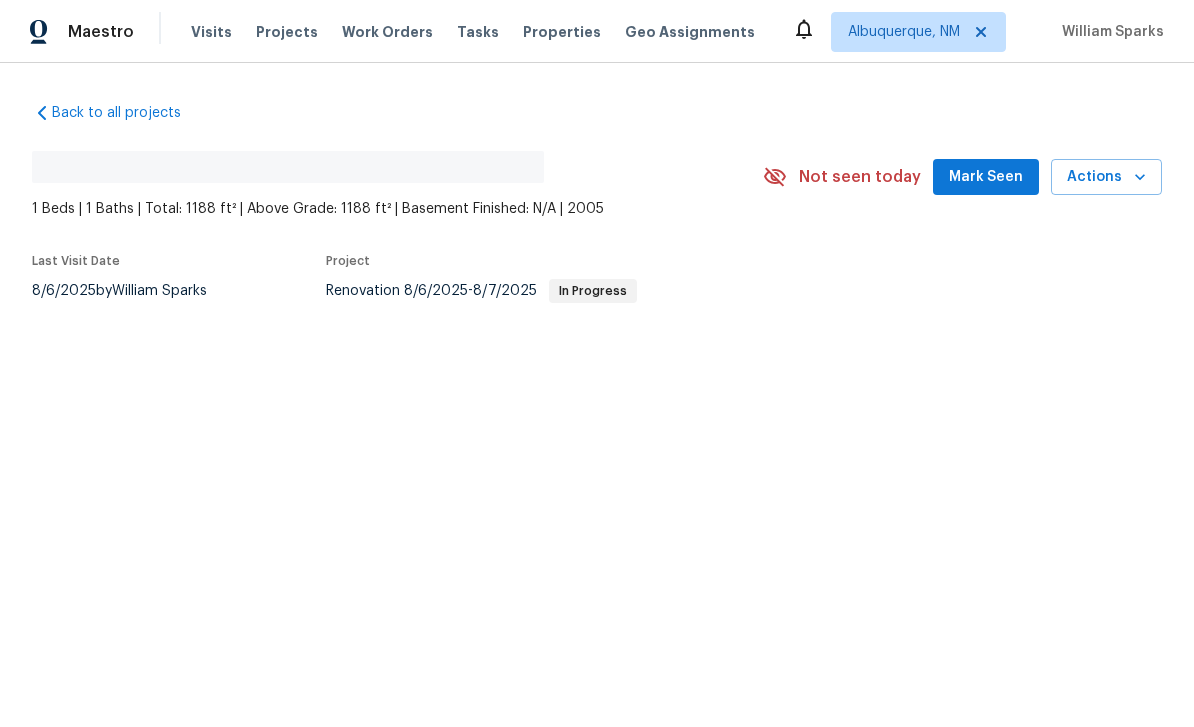 click on "Mark Seen" at bounding box center [986, 177] 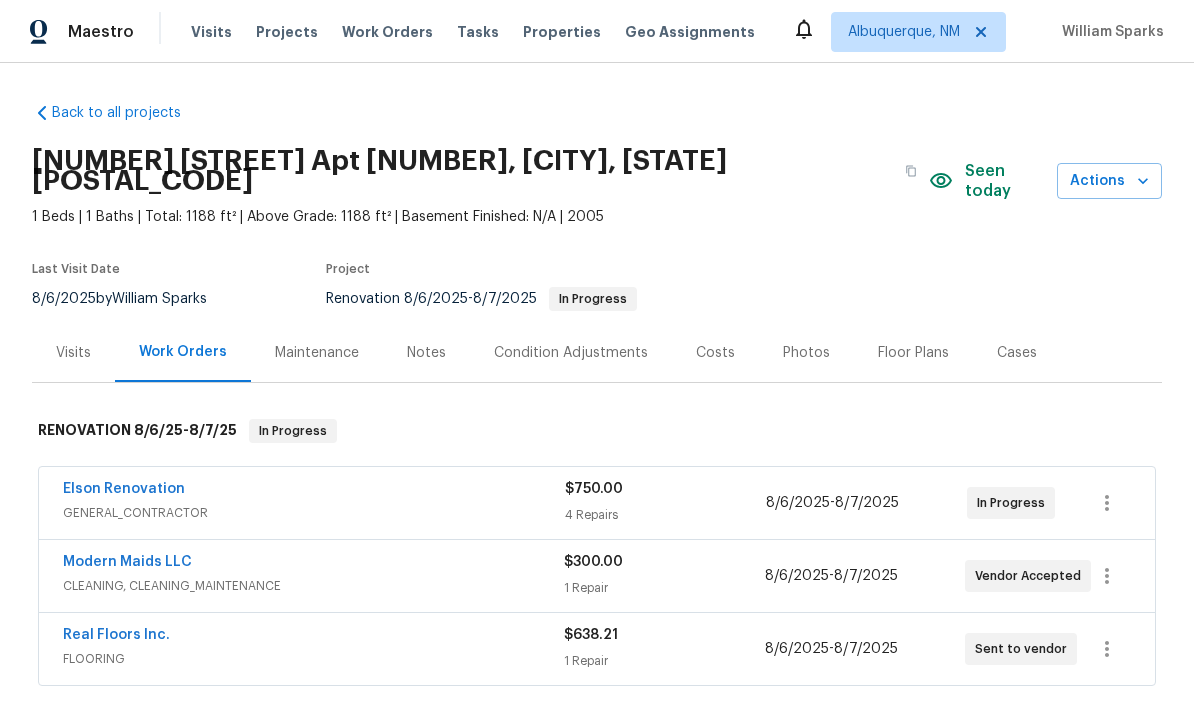 click on "Elson Renovation" at bounding box center (124, 489) 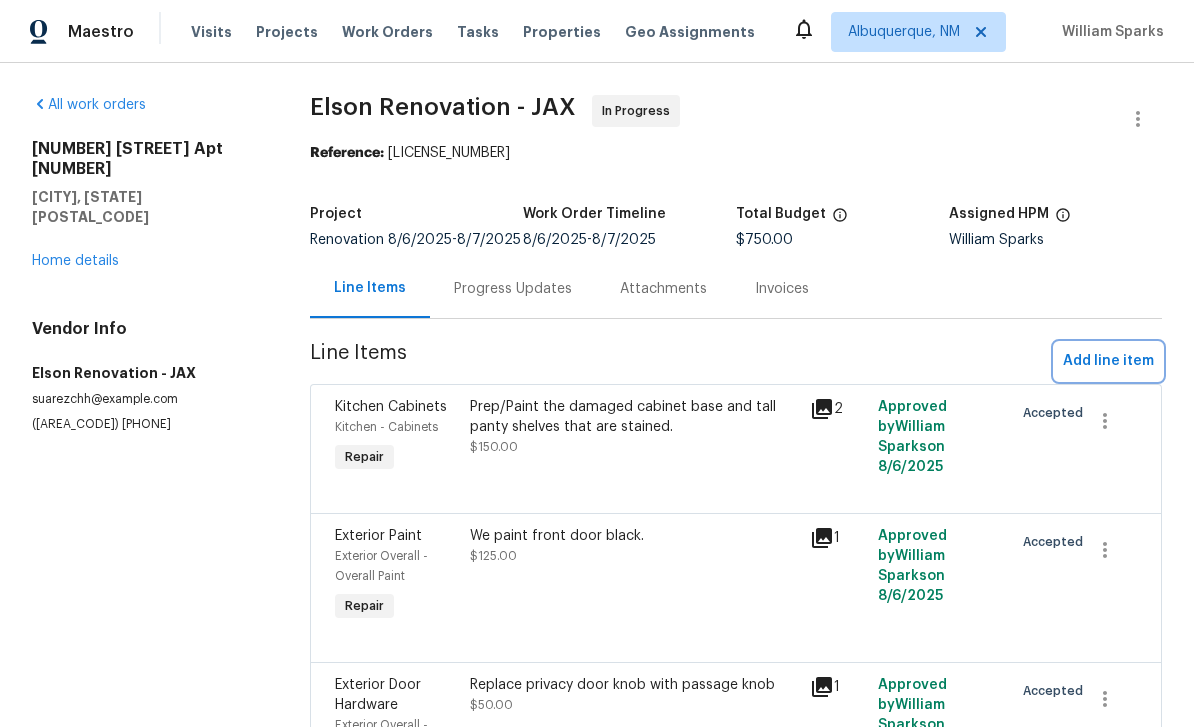 click on "Add line item" at bounding box center (1108, 361) 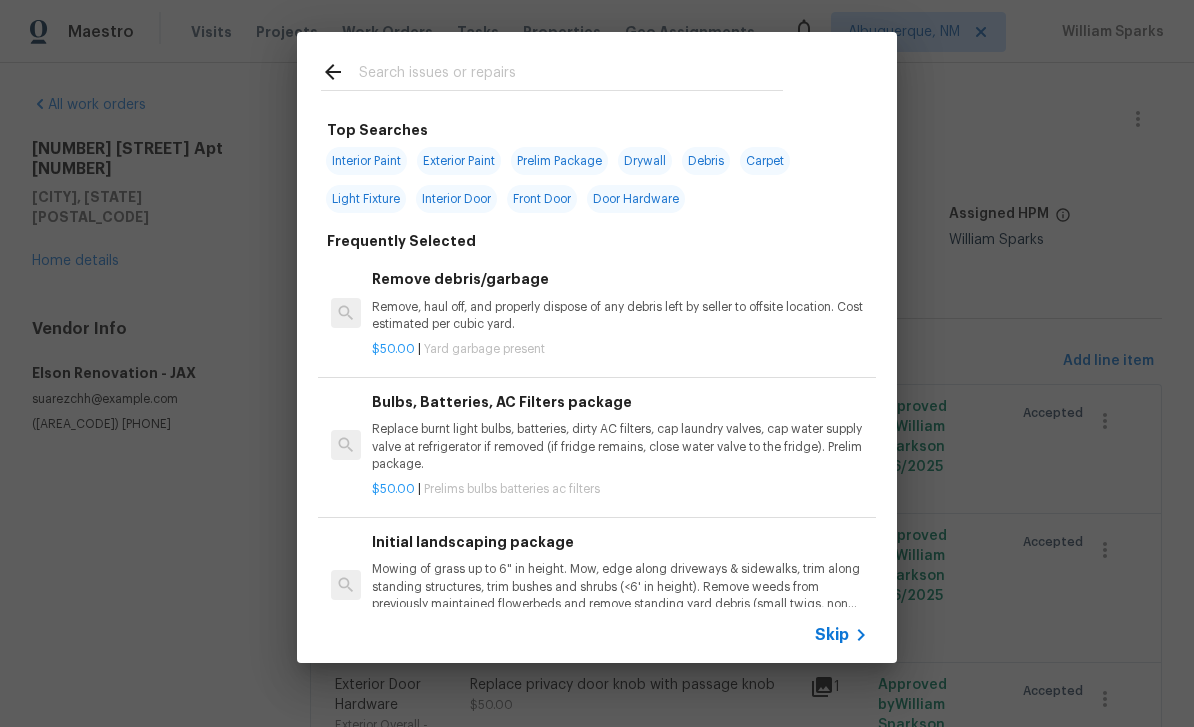 click at bounding box center (571, 75) 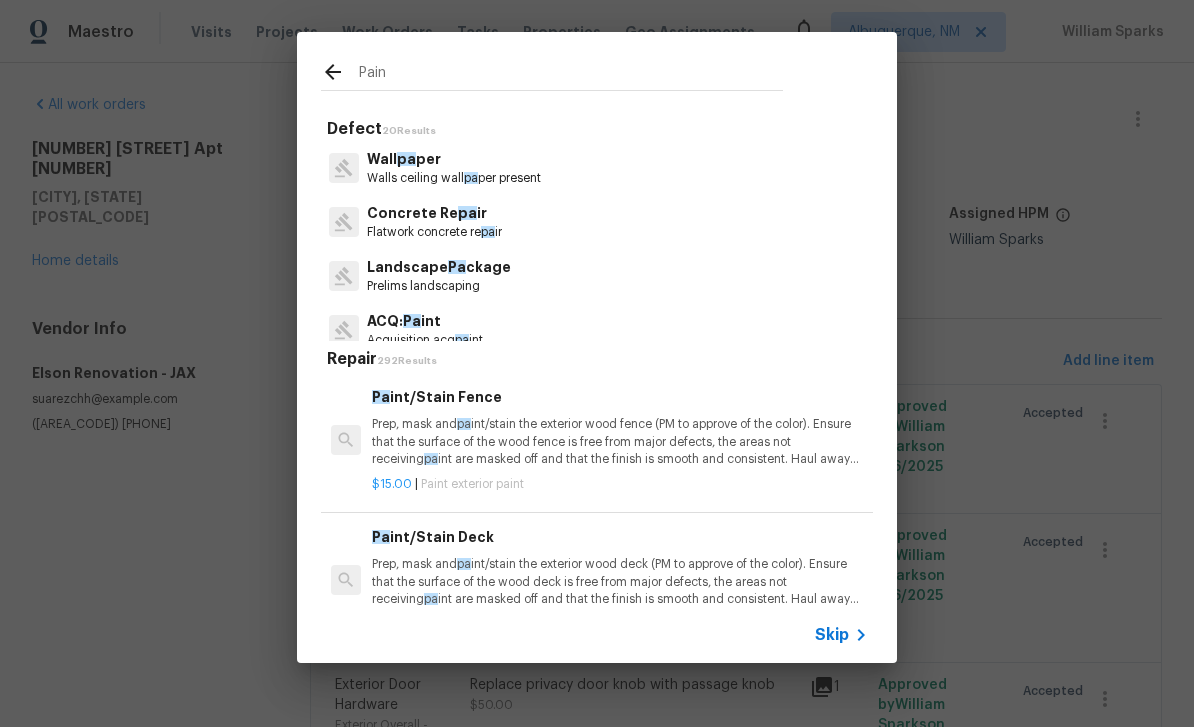 type on "Paint" 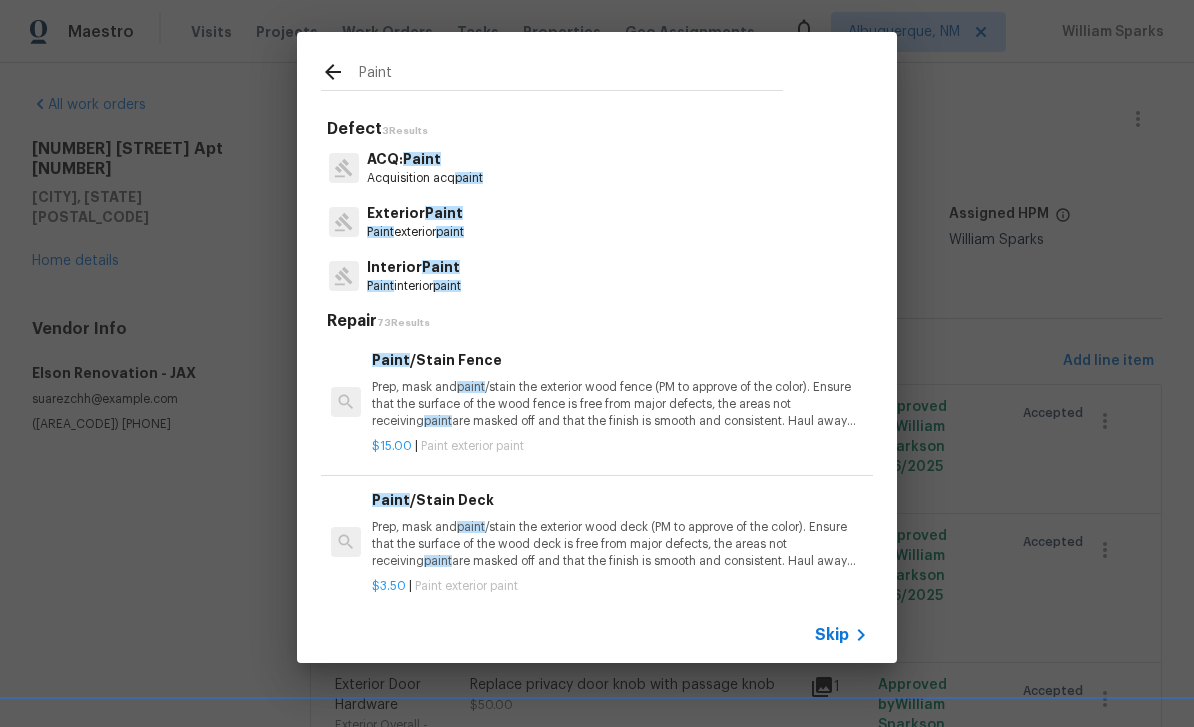 click on "Interior  Paint" at bounding box center (414, 267) 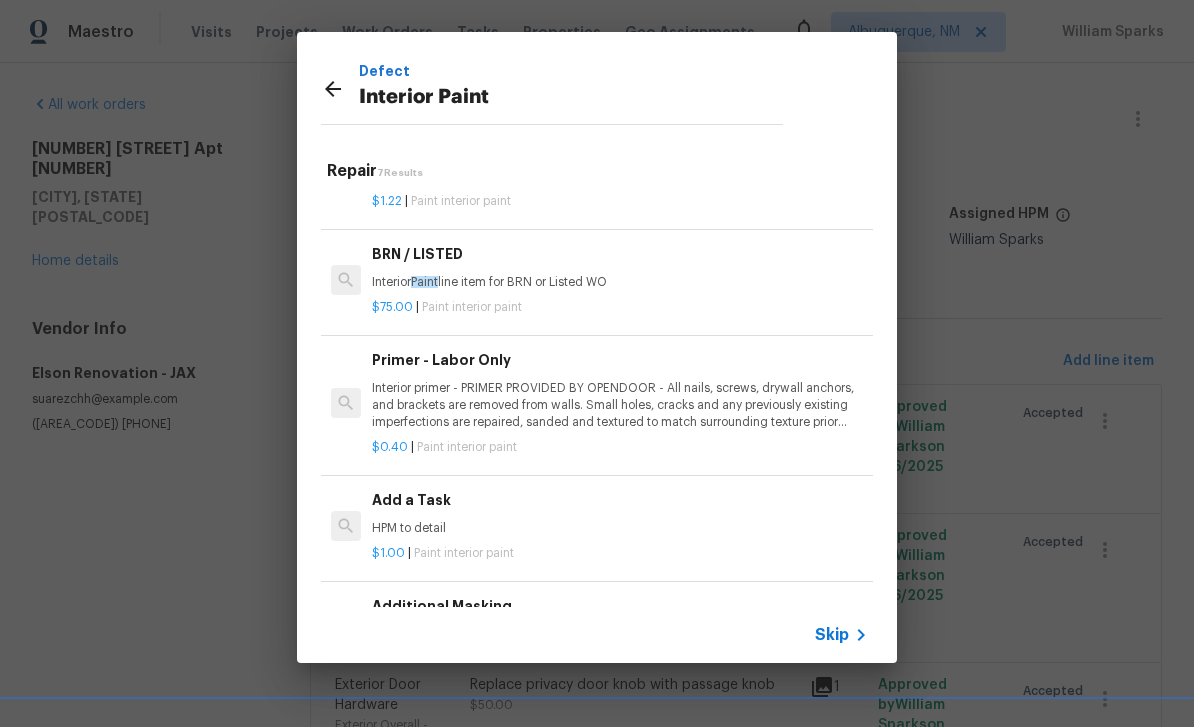 scroll, scrollTop: 340, scrollLeft: 0, axis: vertical 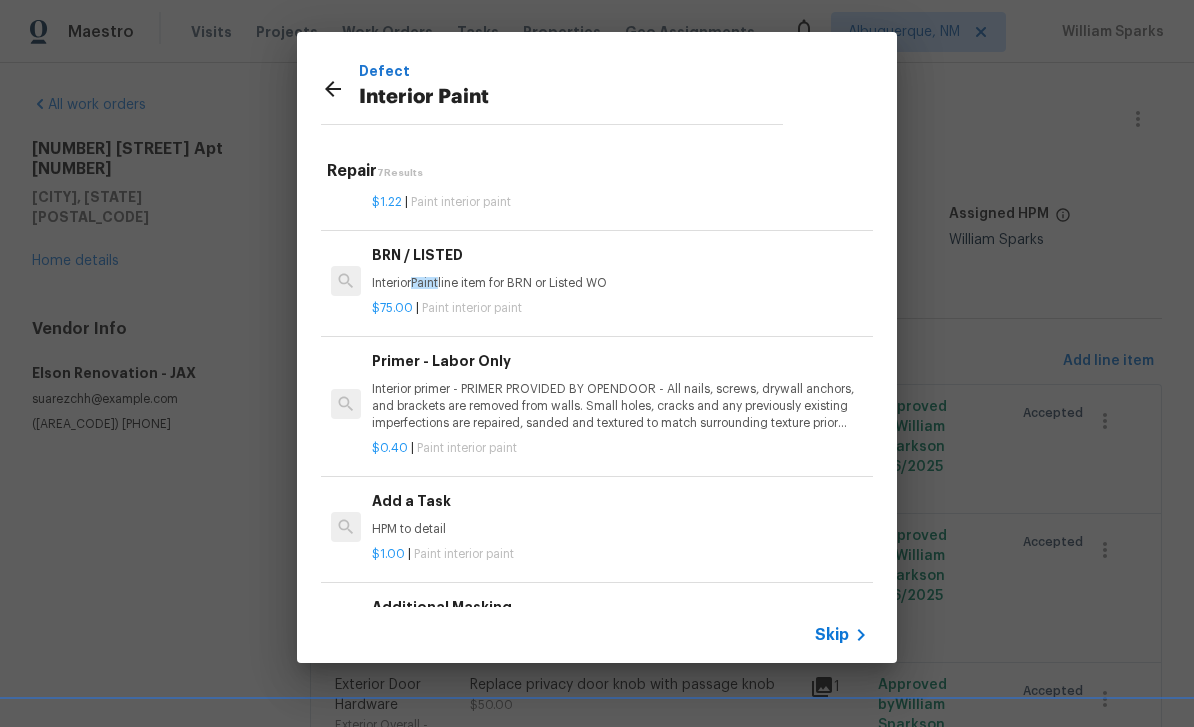 click on "Add a Task" at bounding box center (620, 501) 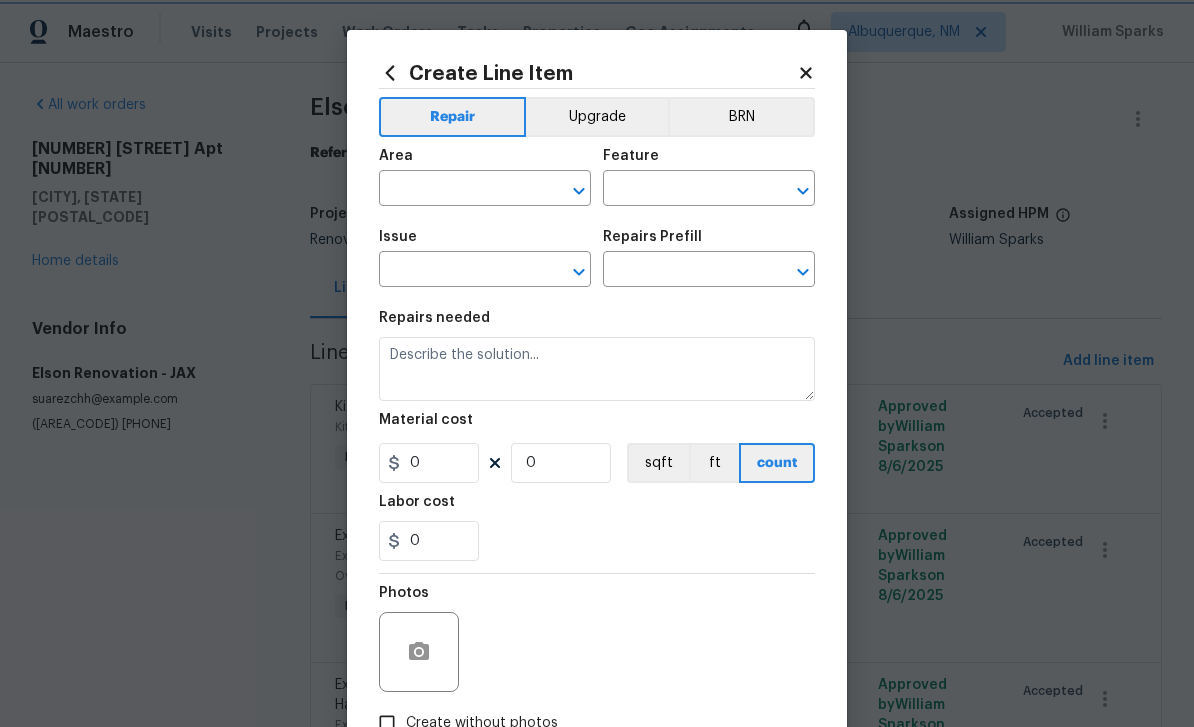 type on "Overall Paint" 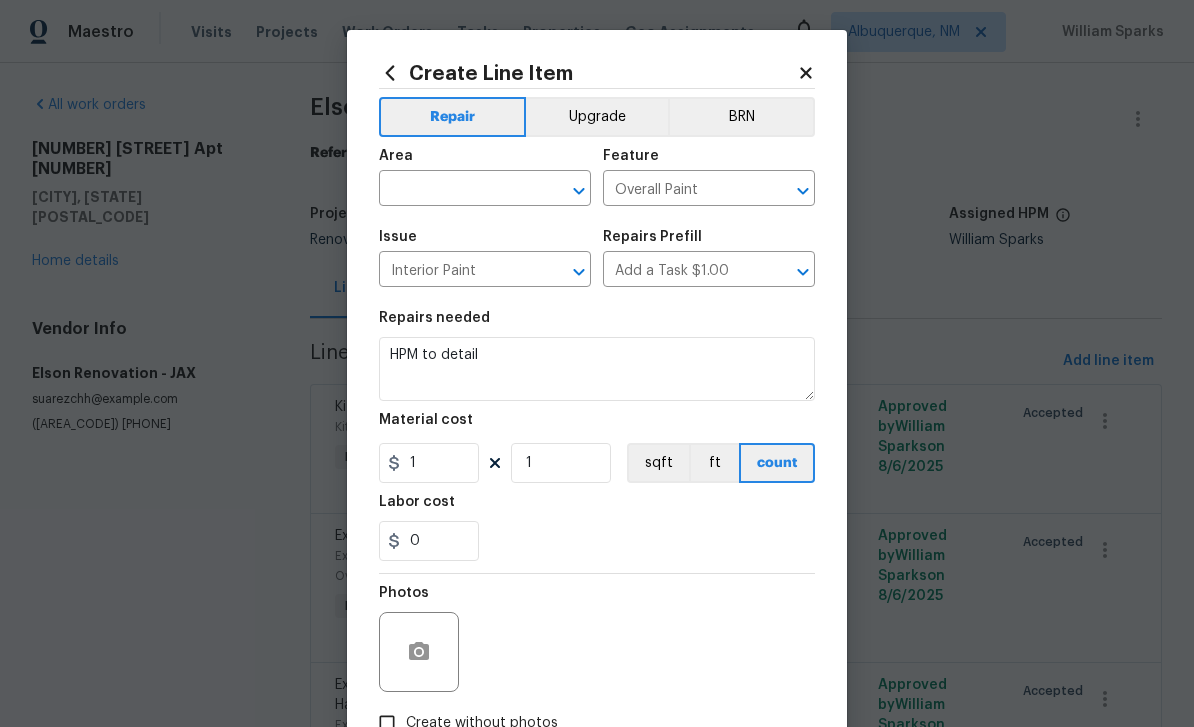 click at bounding box center (457, 190) 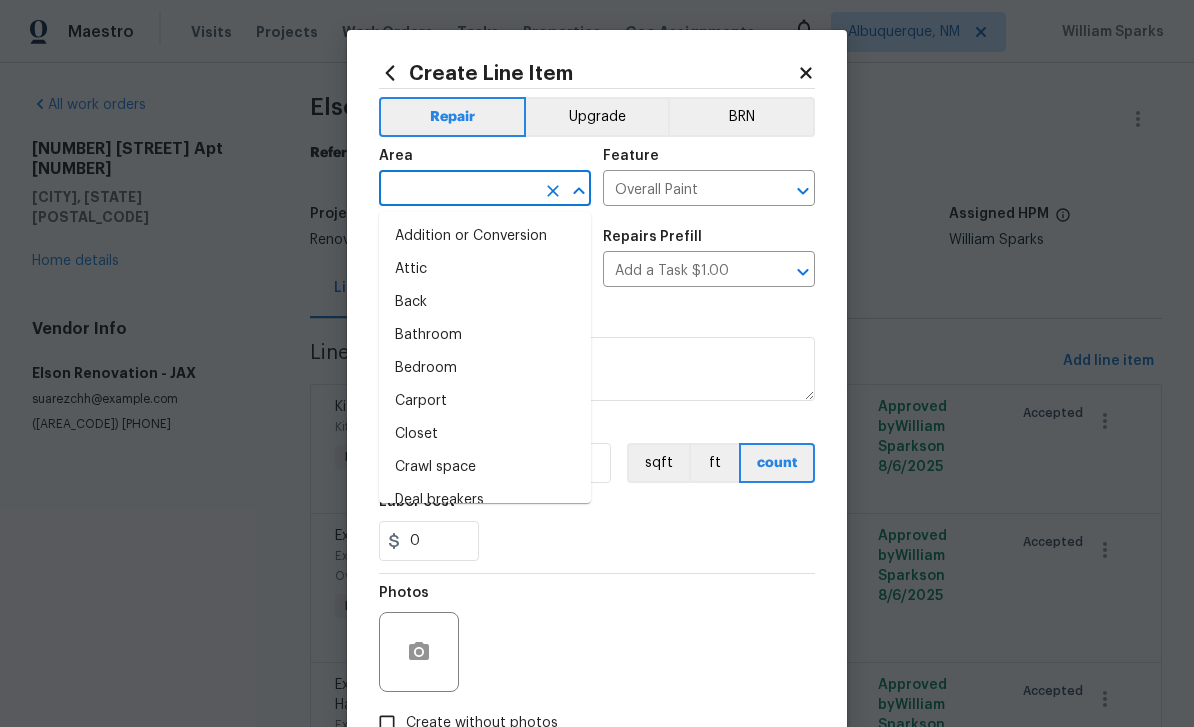 click at bounding box center (457, 190) 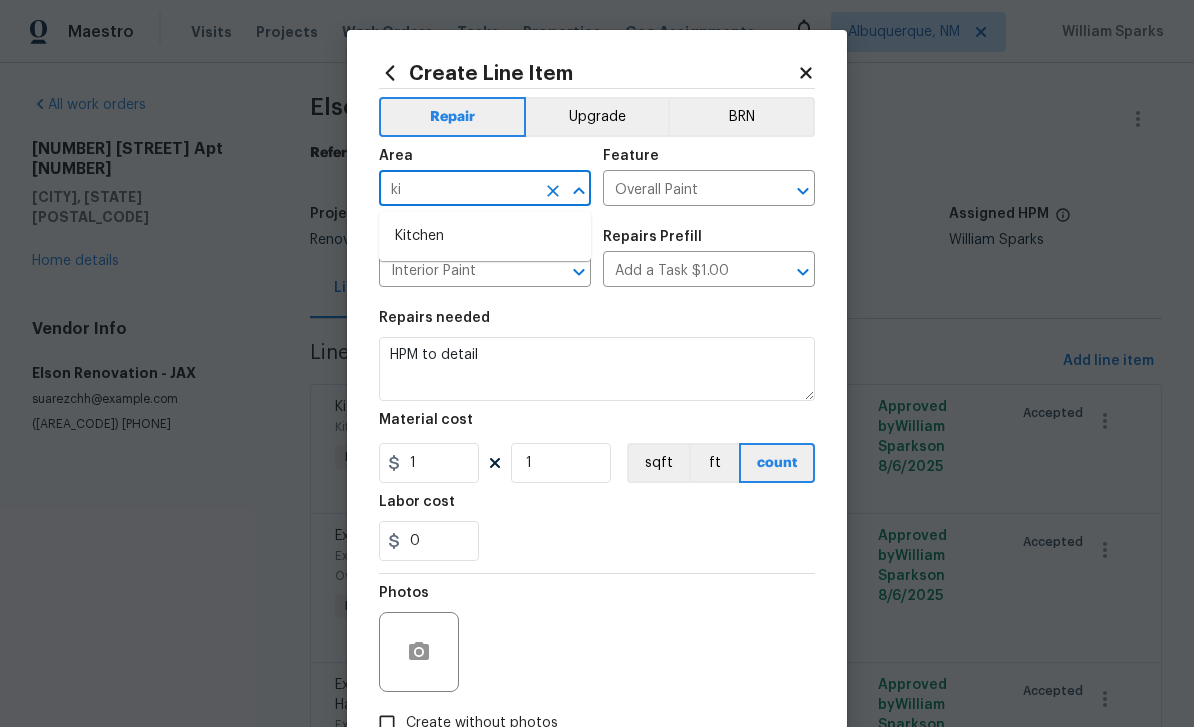 type on "k" 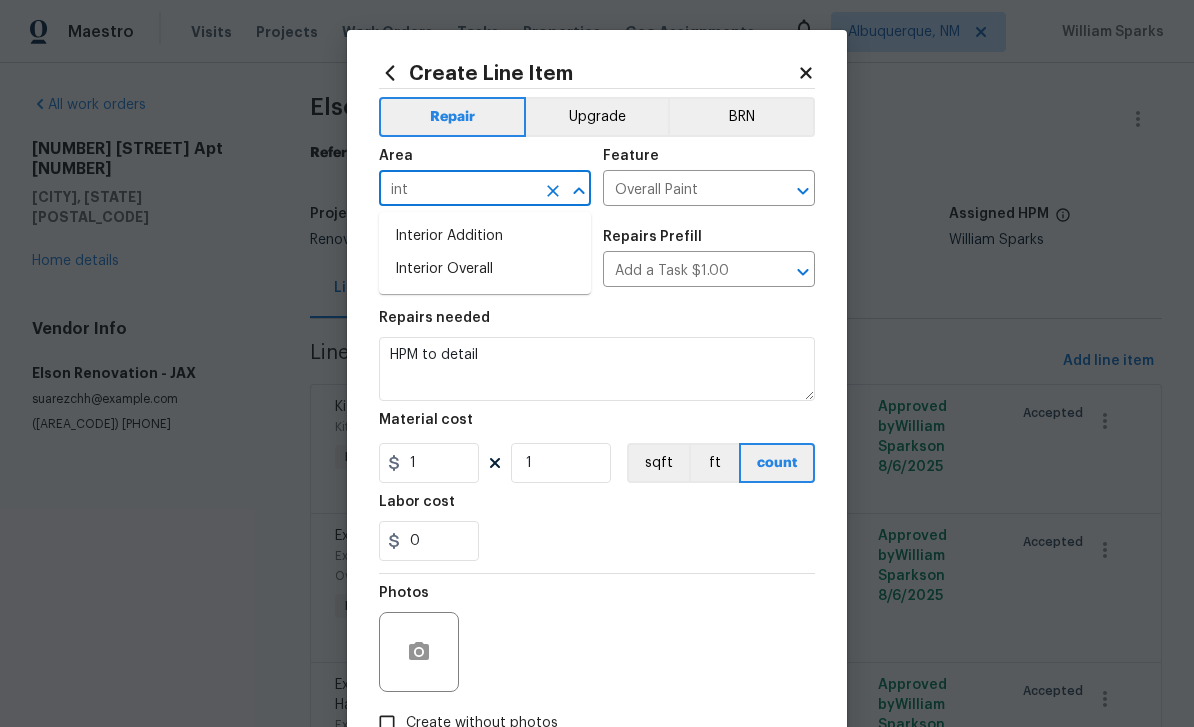 click on "Interior Overall" at bounding box center (485, 269) 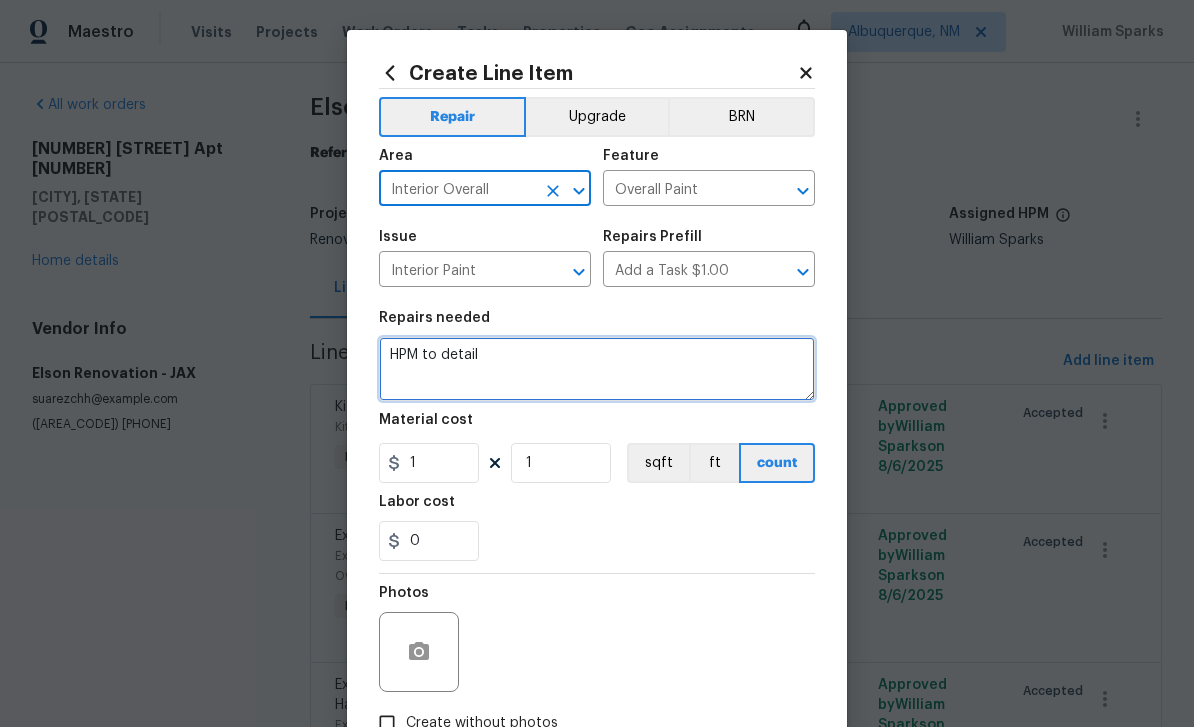 click on "HPM to detail" at bounding box center (597, 369) 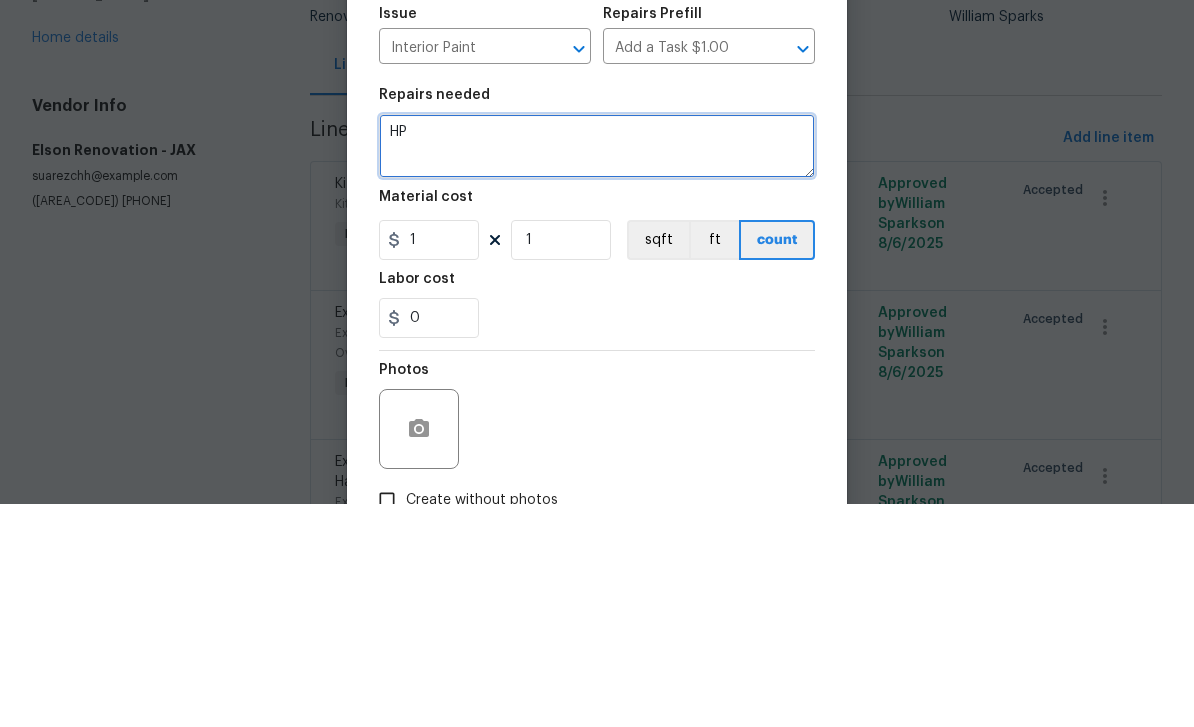 type on "H" 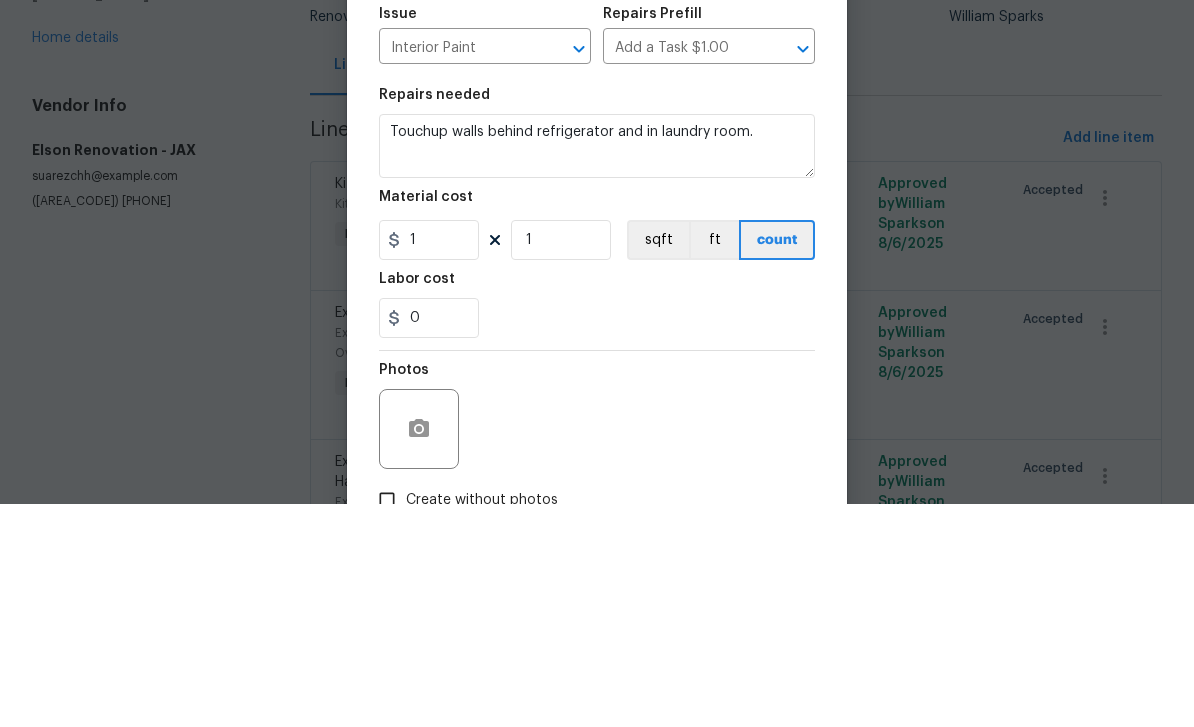 scroll, scrollTop: 64, scrollLeft: 0, axis: vertical 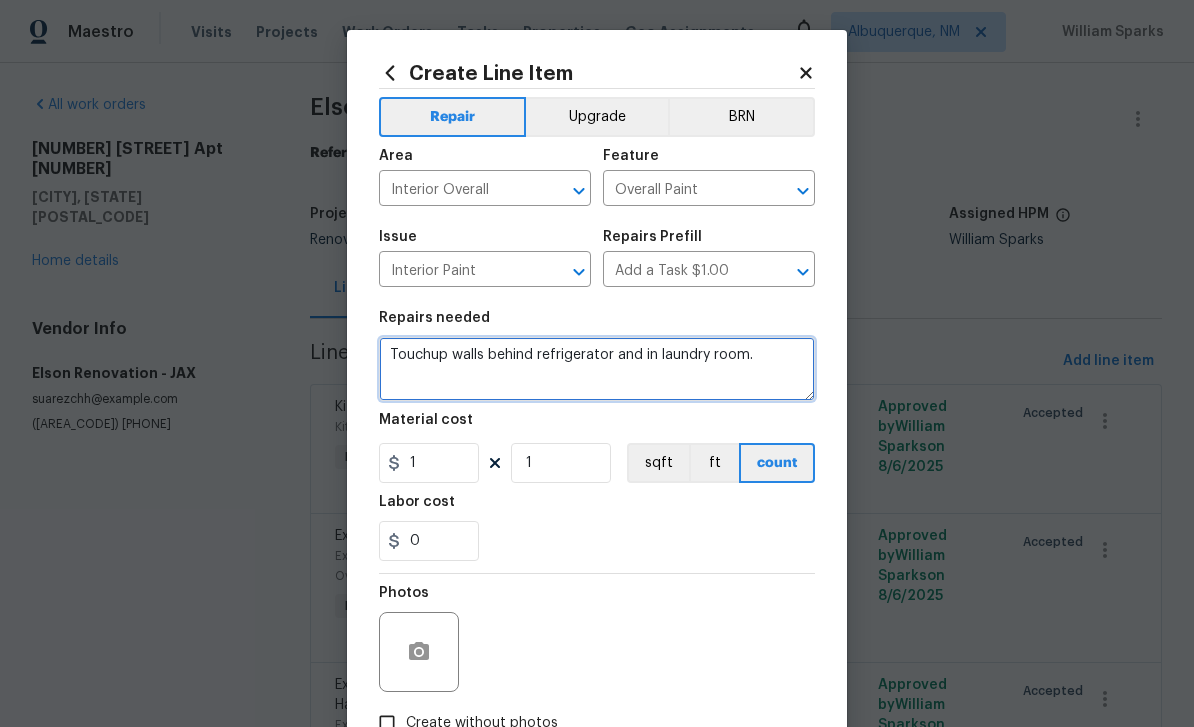 click on "Touchup walls behind refrigerator and in laundry room." at bounding box center [597, 369] 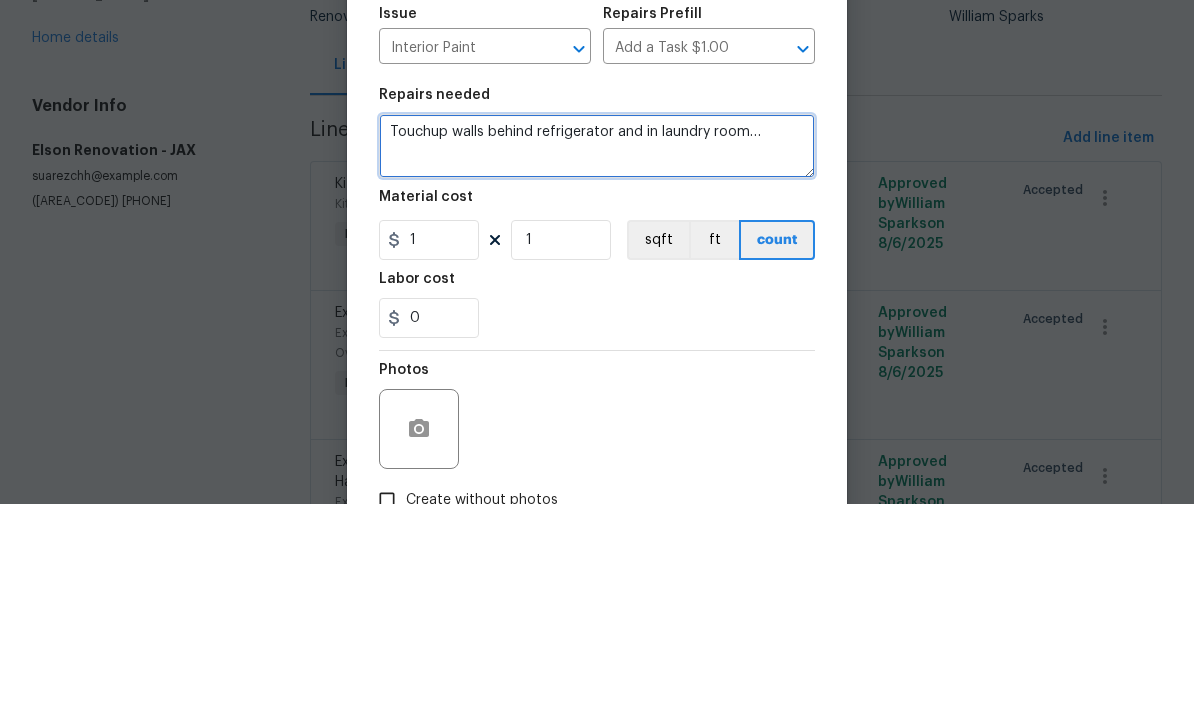 type on "Touchup walls behind refrigerator and in laundry room…" 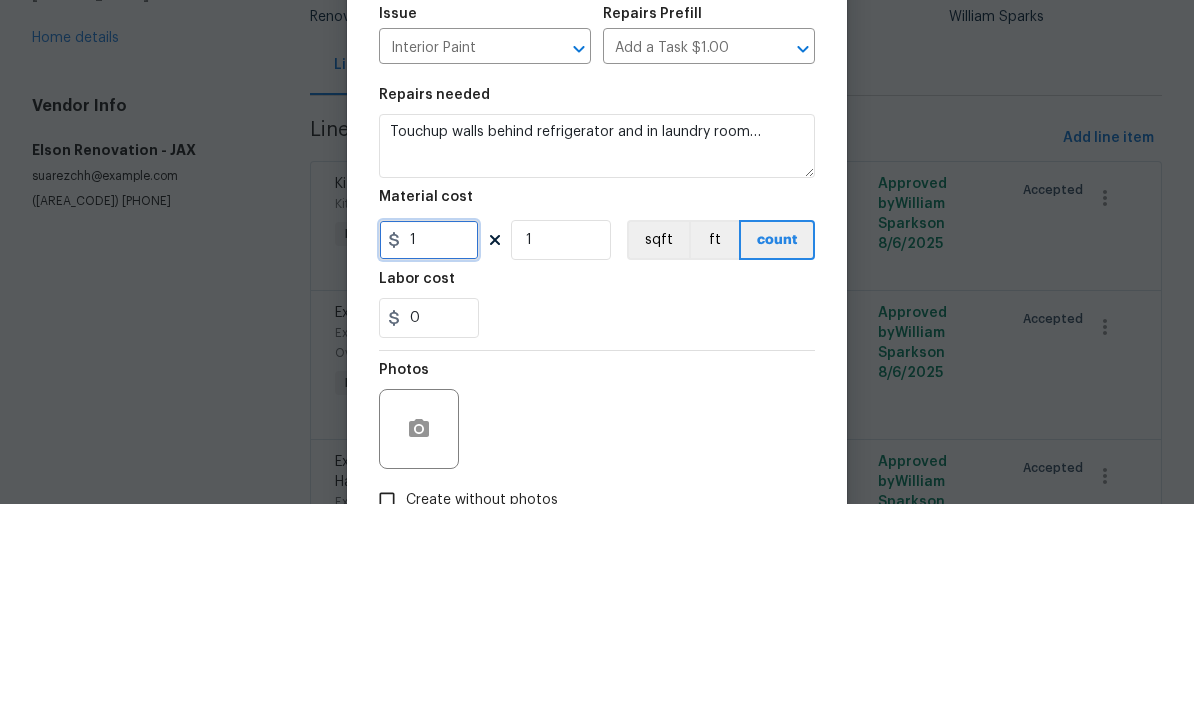 click on "1" at bounding box center (429, 463) 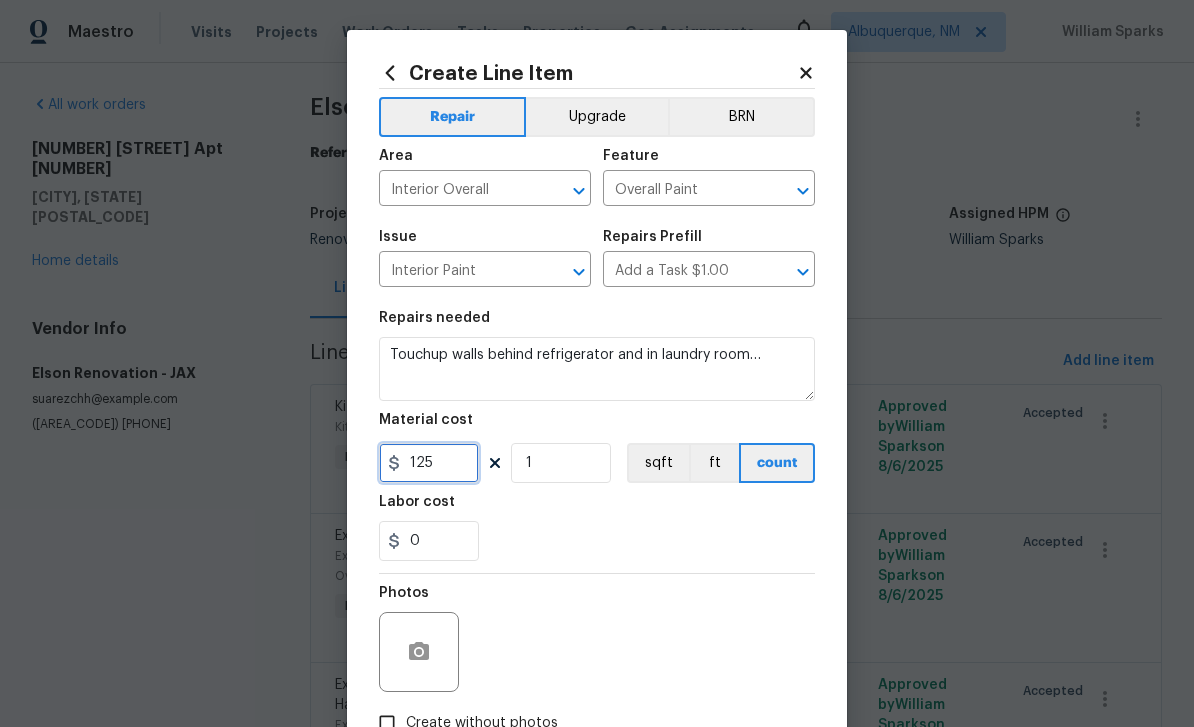 type on "125" 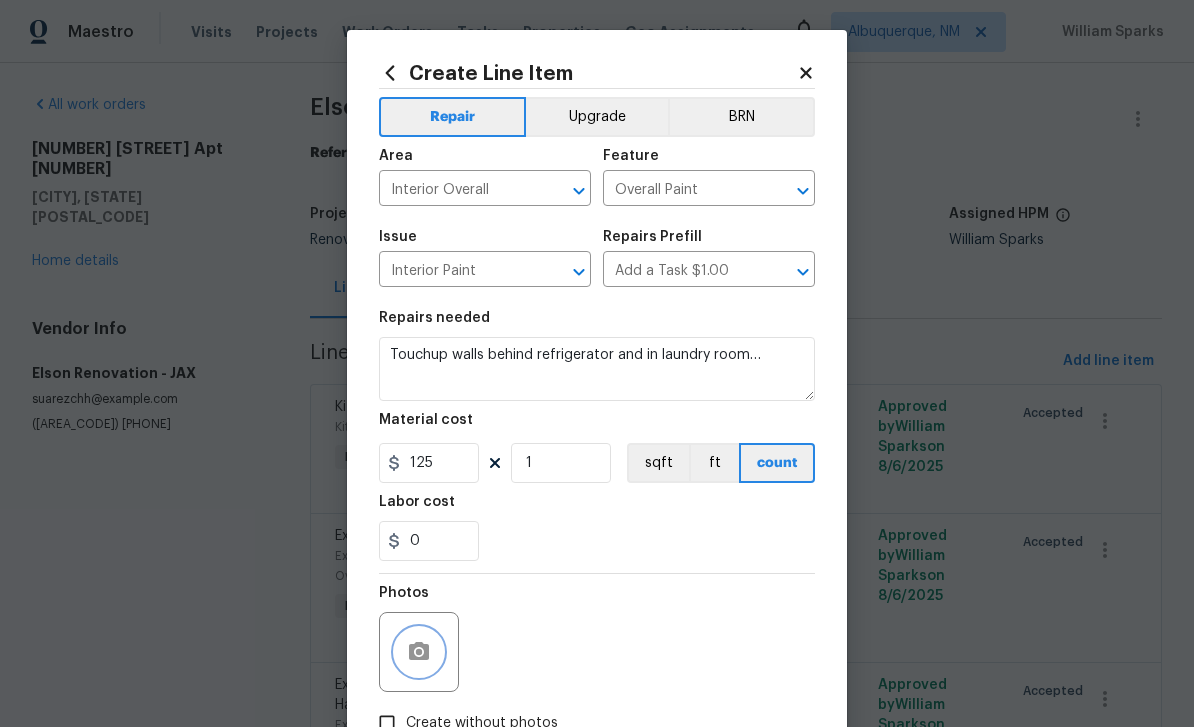 click at bounding box center [419, 652] 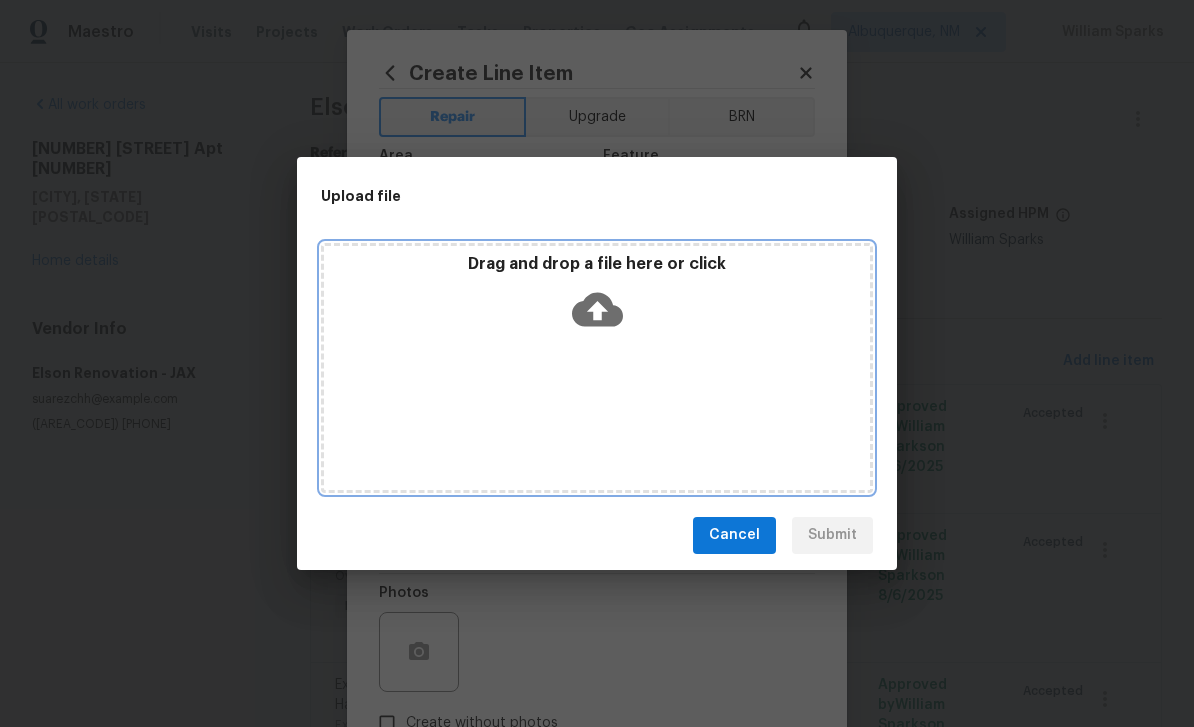 click 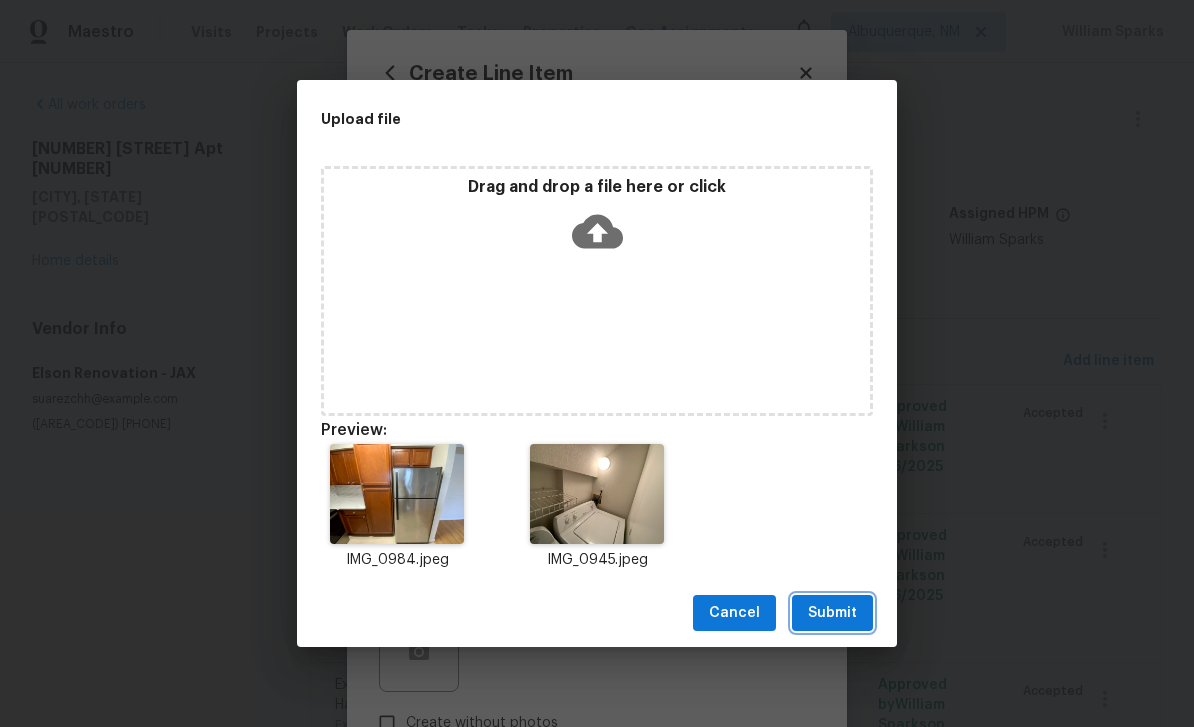 click on "Submit" at bounding box center (832, 613) 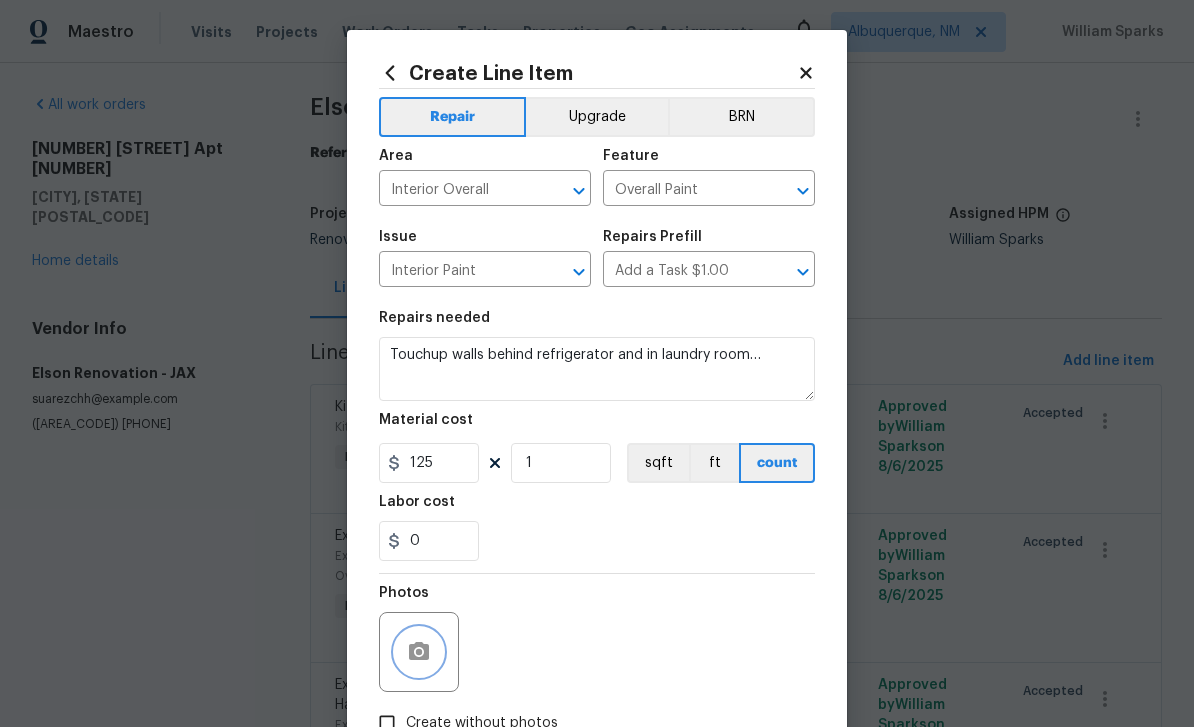 click 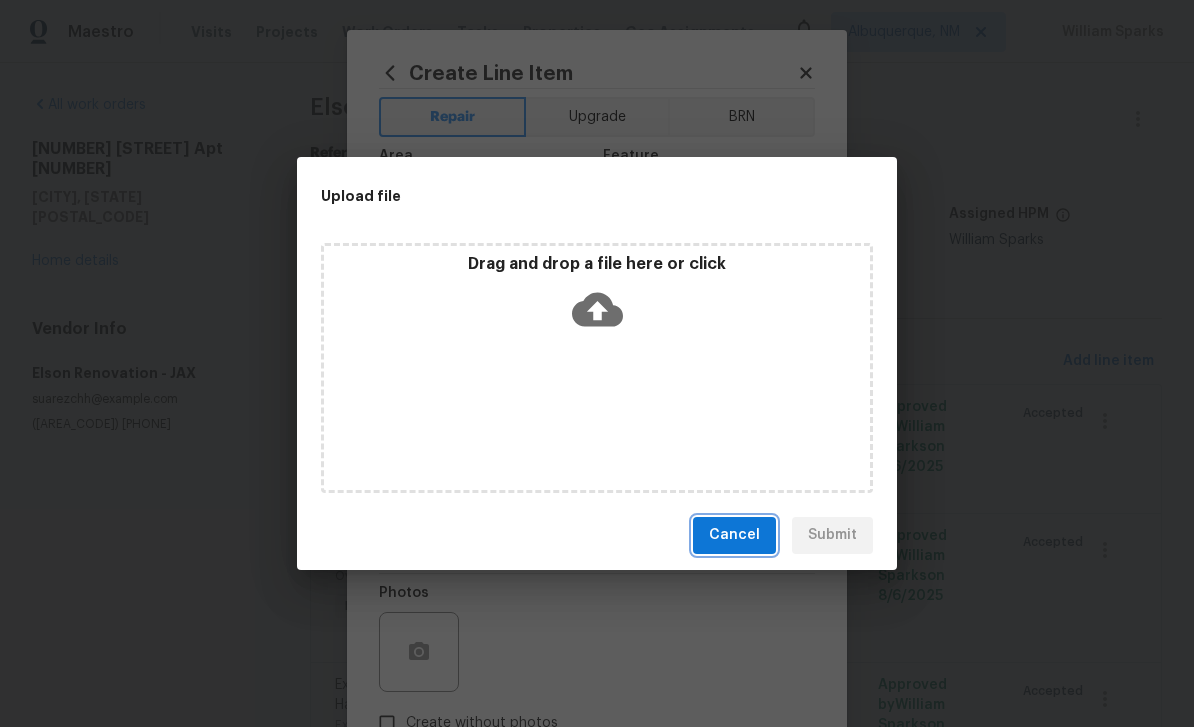 click on "Cancel" at bounding box center (734, 535) 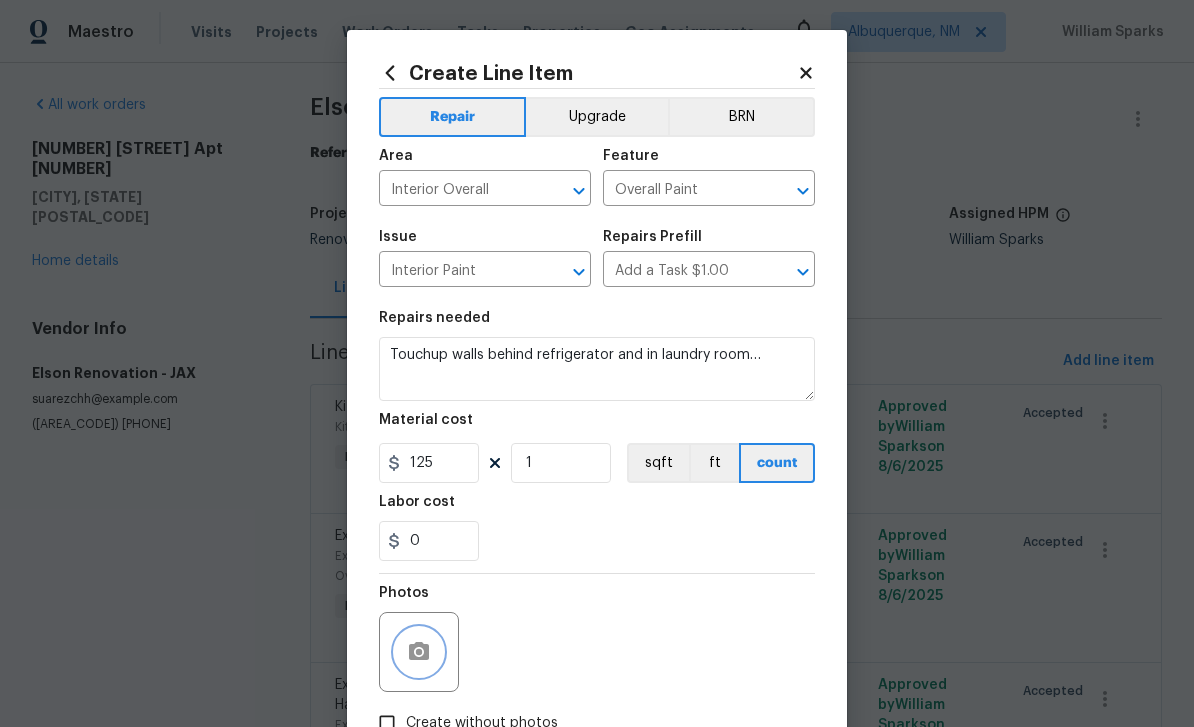 click 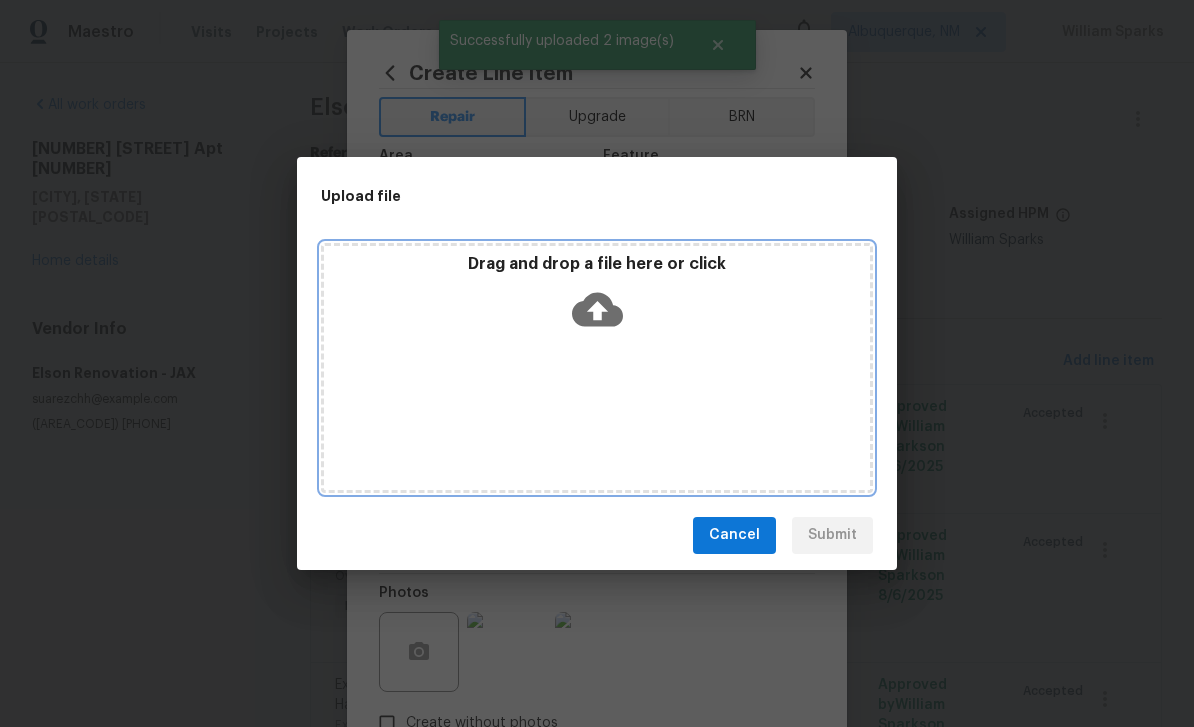 click 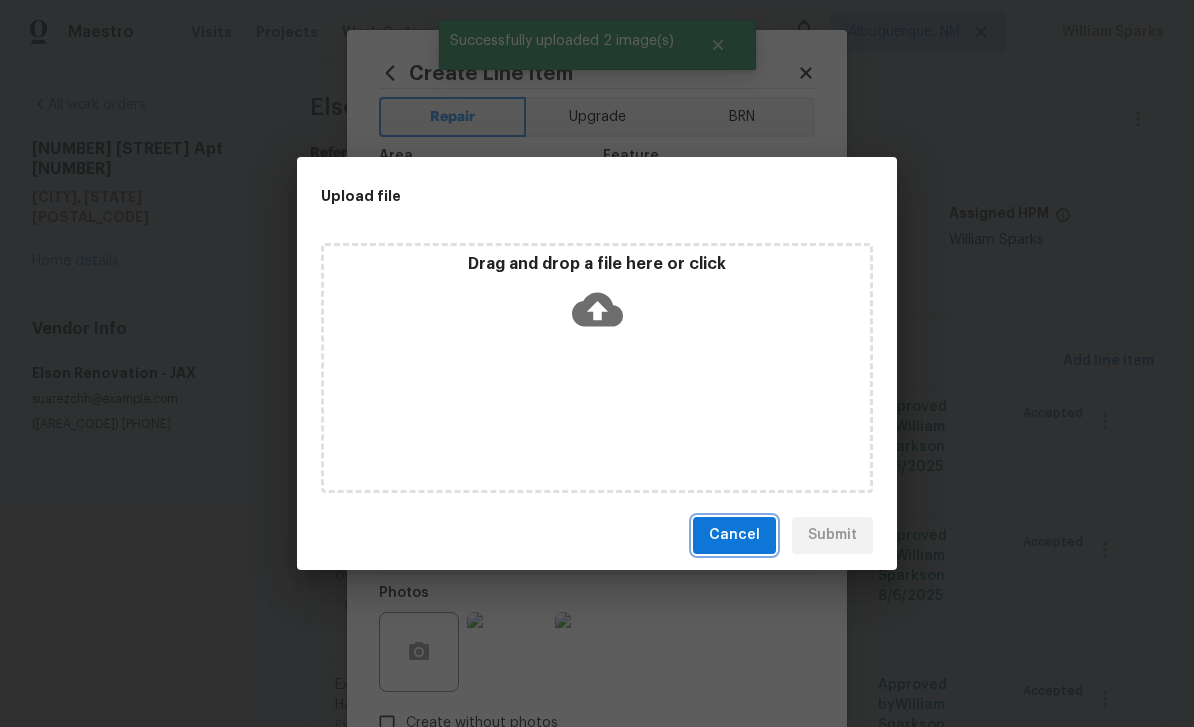 click on "Cancel" at bounding box center [734, 535] 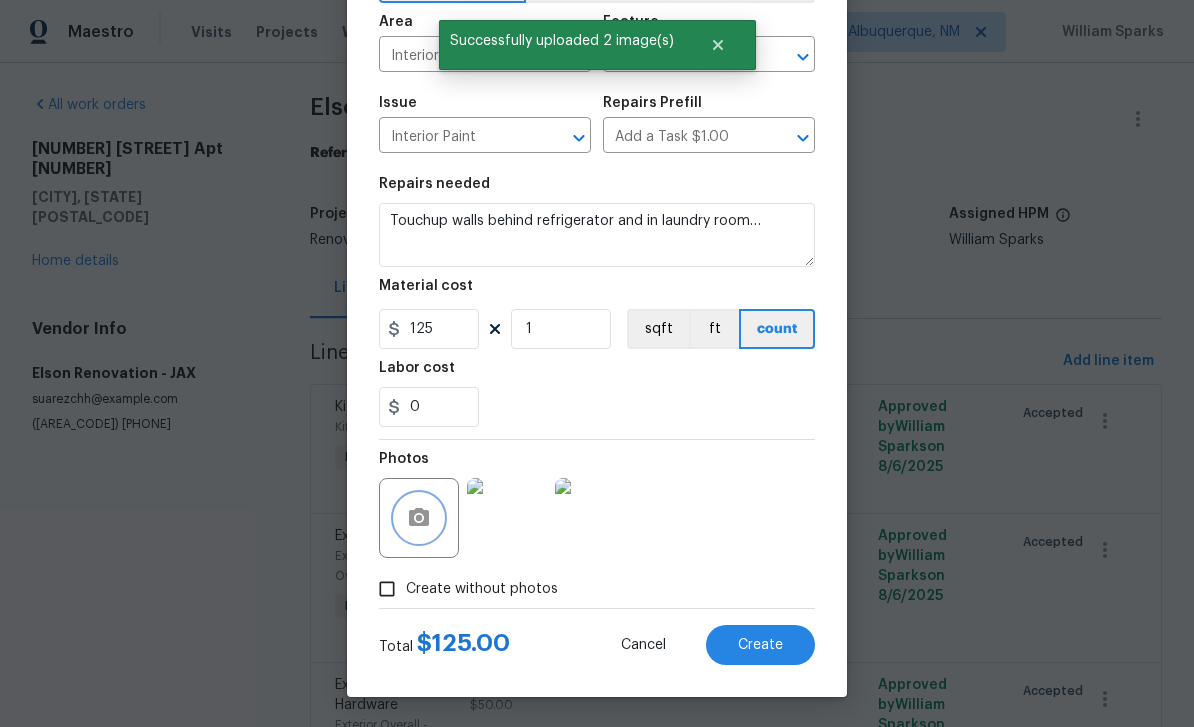 scroll, scrollTop: 138, scrollLeft: 0, axis: vertical 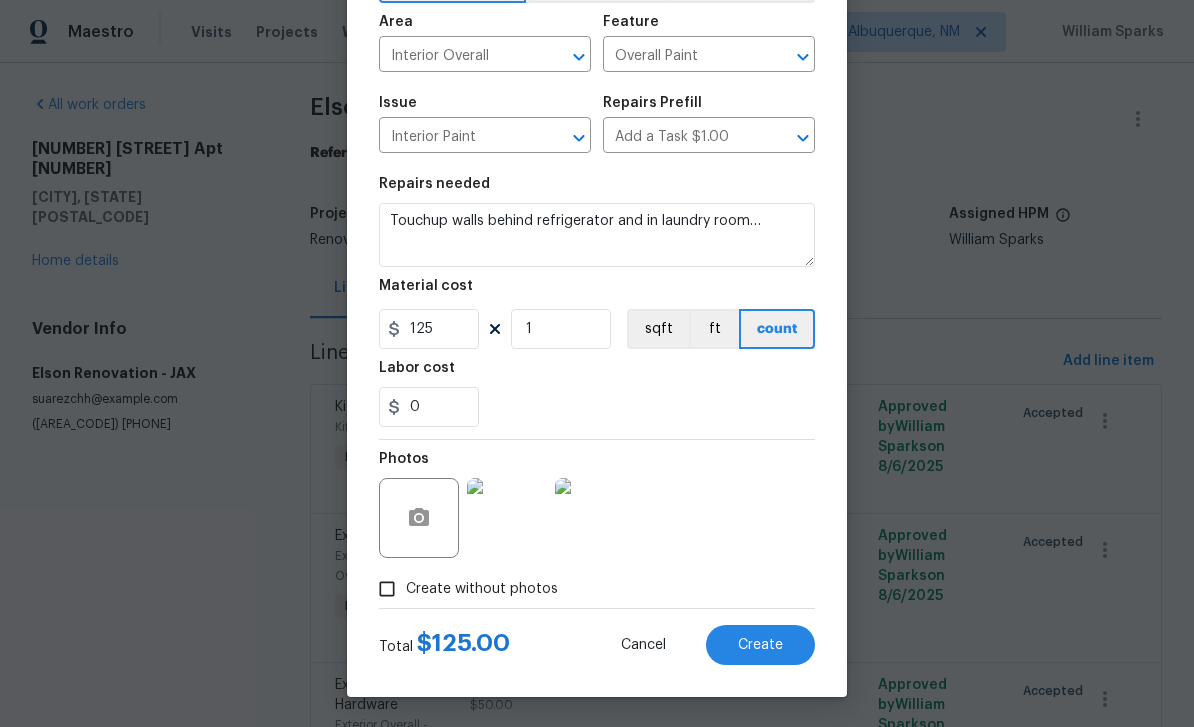 click on "Create" at bounding box center [760, 645] 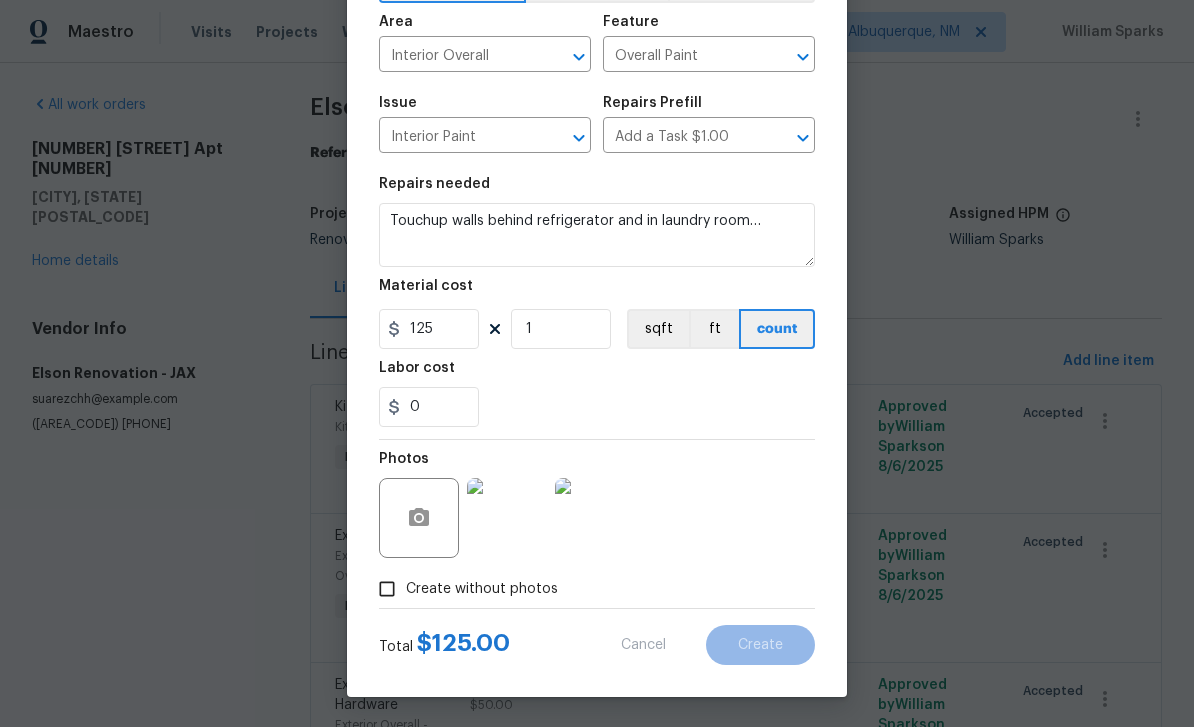 type on "0" 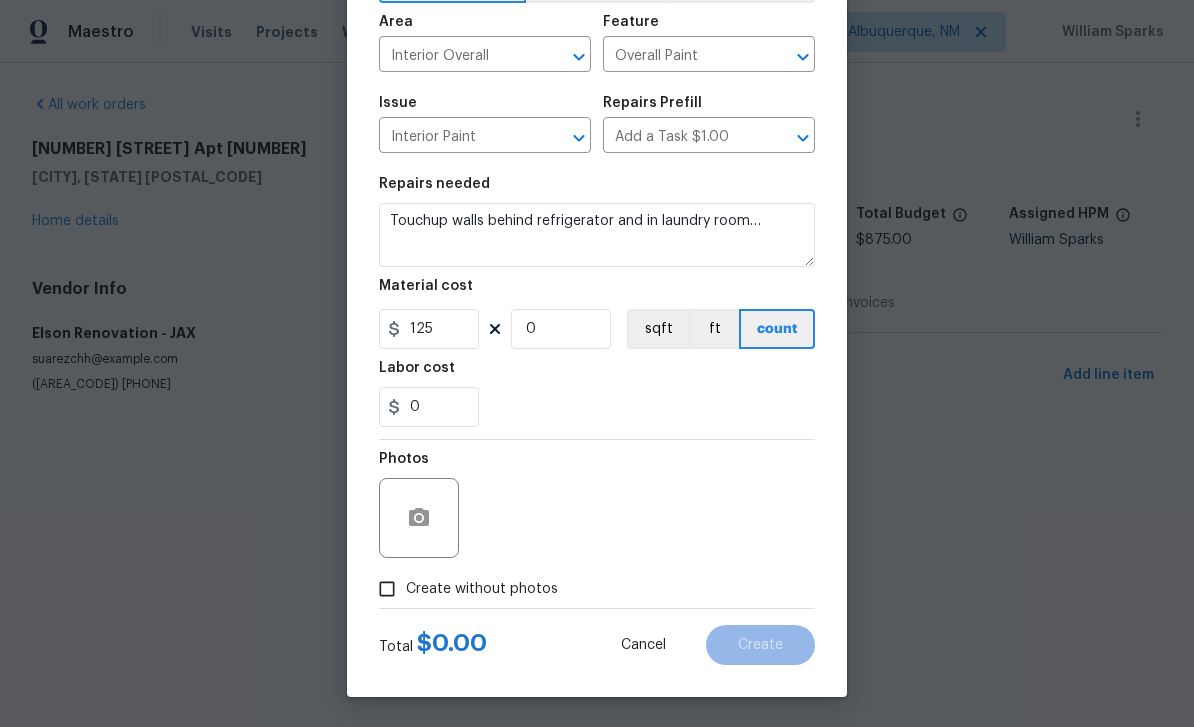 type 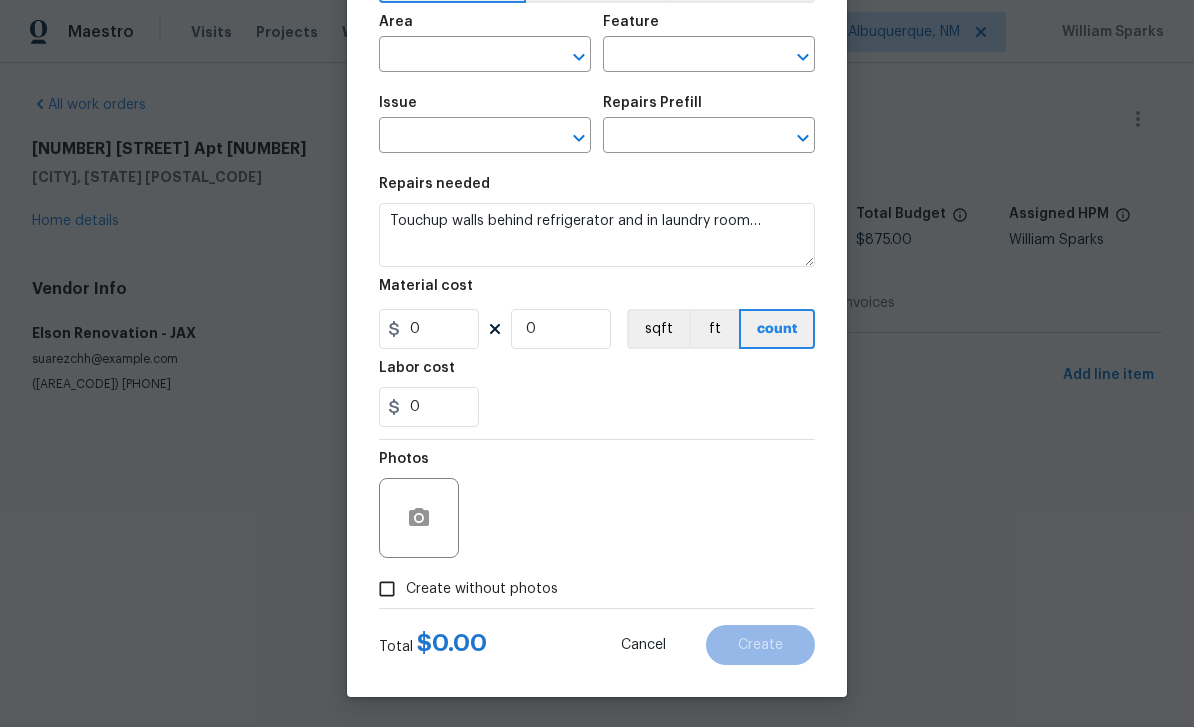 scroll, scrollTop: 0, scrollLeft: 0, axis: both 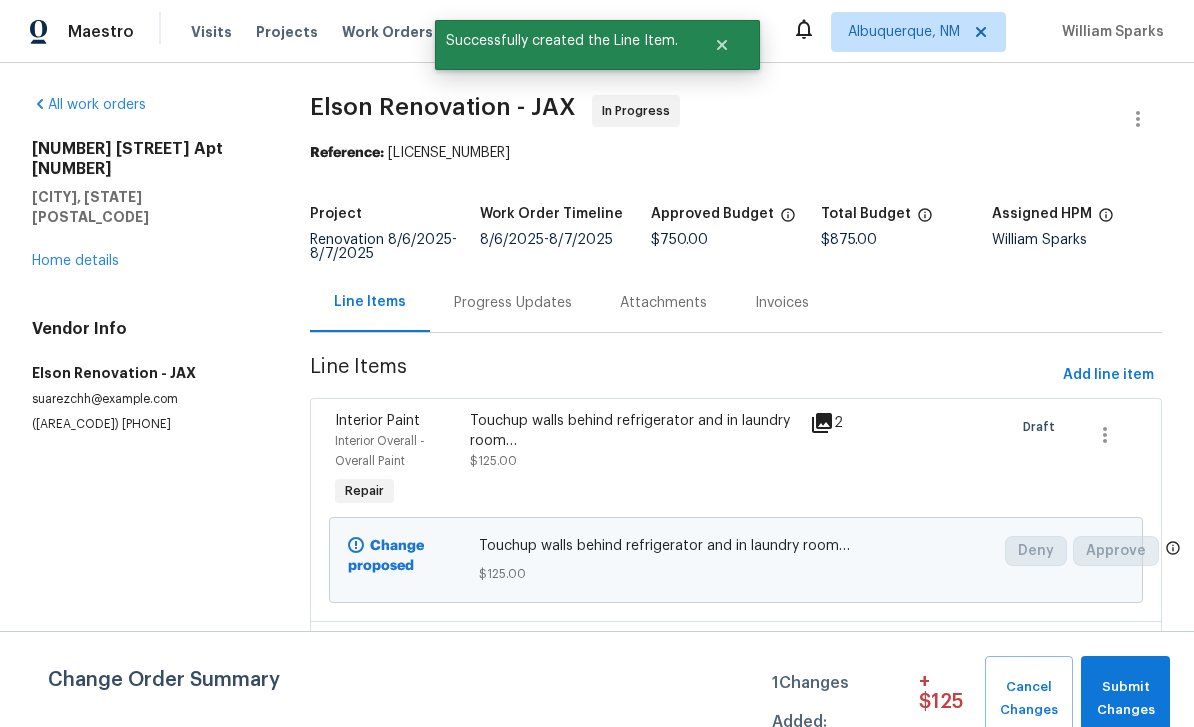 click on "Home details" at bounding box center [75, 261] 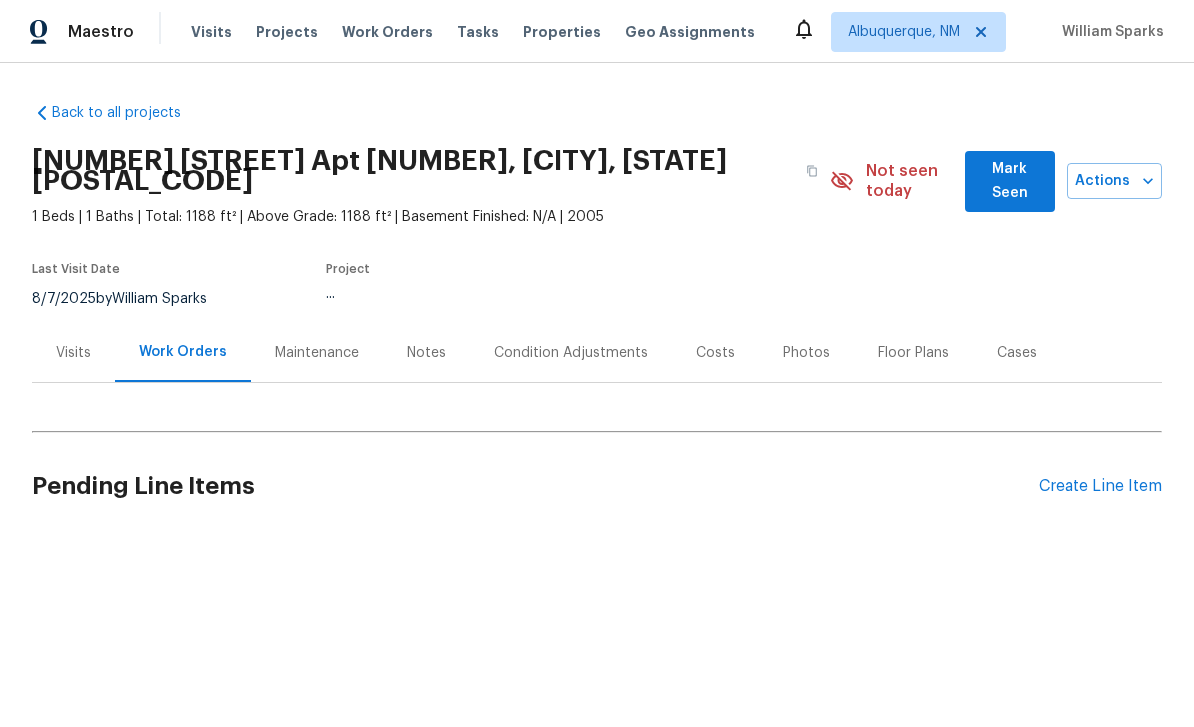 scroll, scrollTop: 0, scrollLeft: 0, axis: both 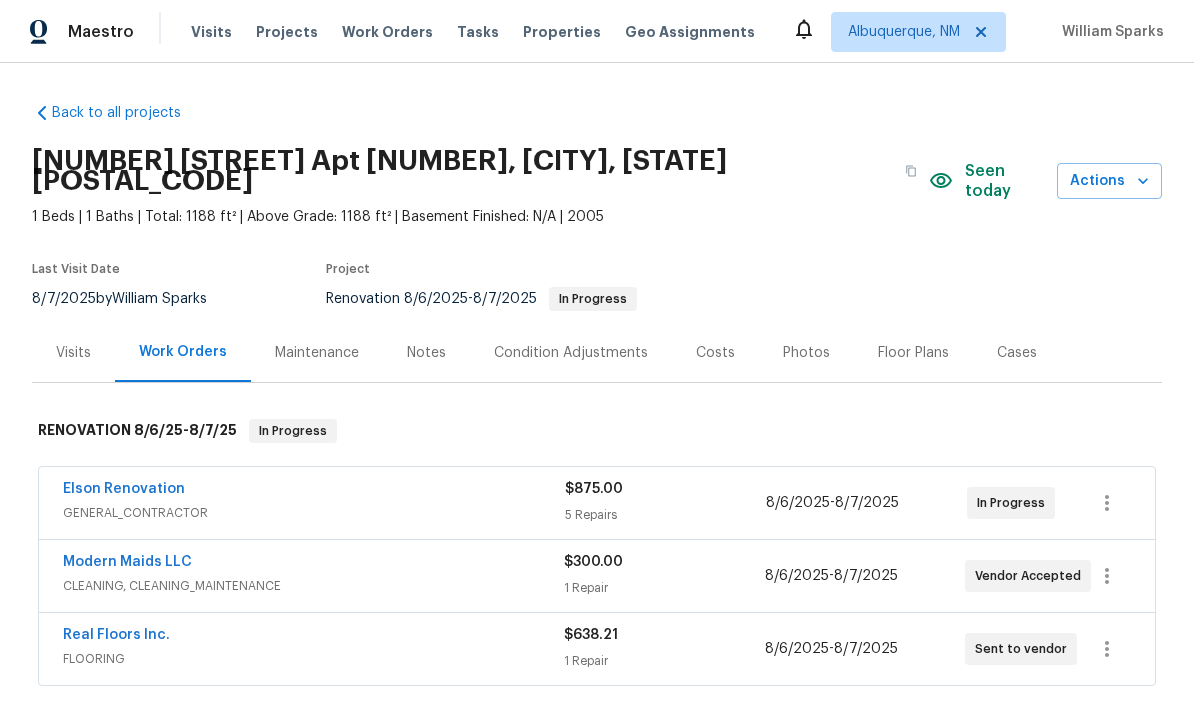click on "Photos" at bounding box center [806, 353] 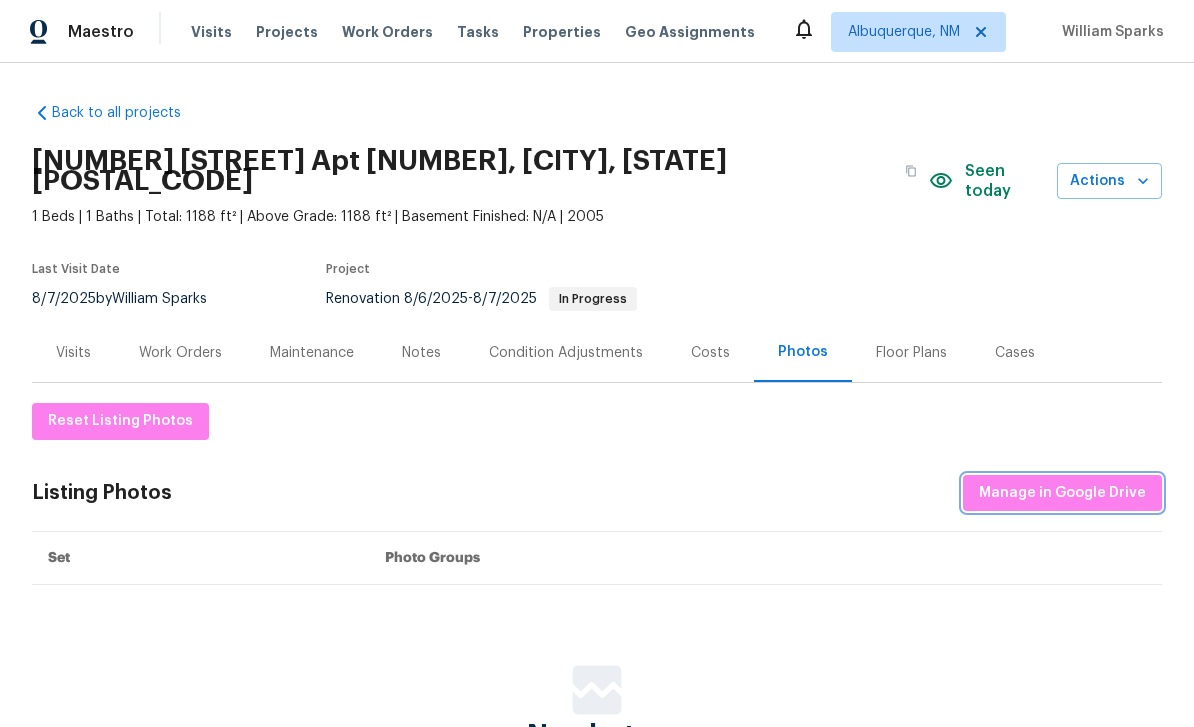 click on "Manage in Google Drive" at bounding box center [1062, 493] 